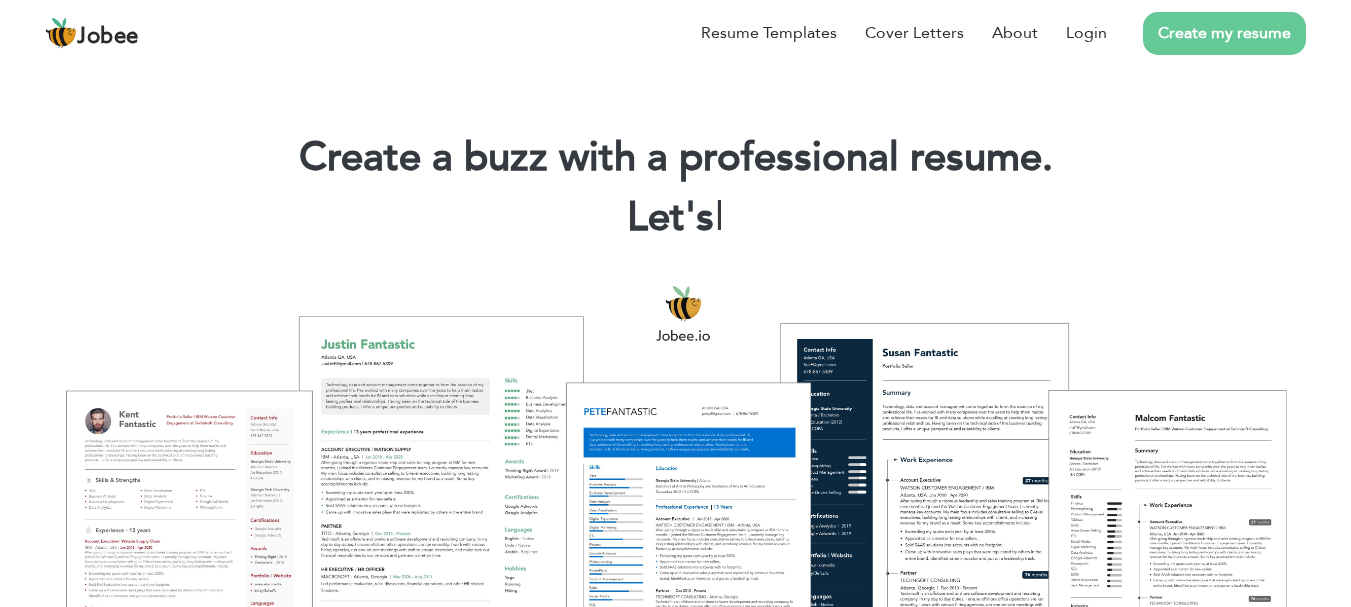 scroll, scrollTop: 0, scrollLeft: 0, axis: both 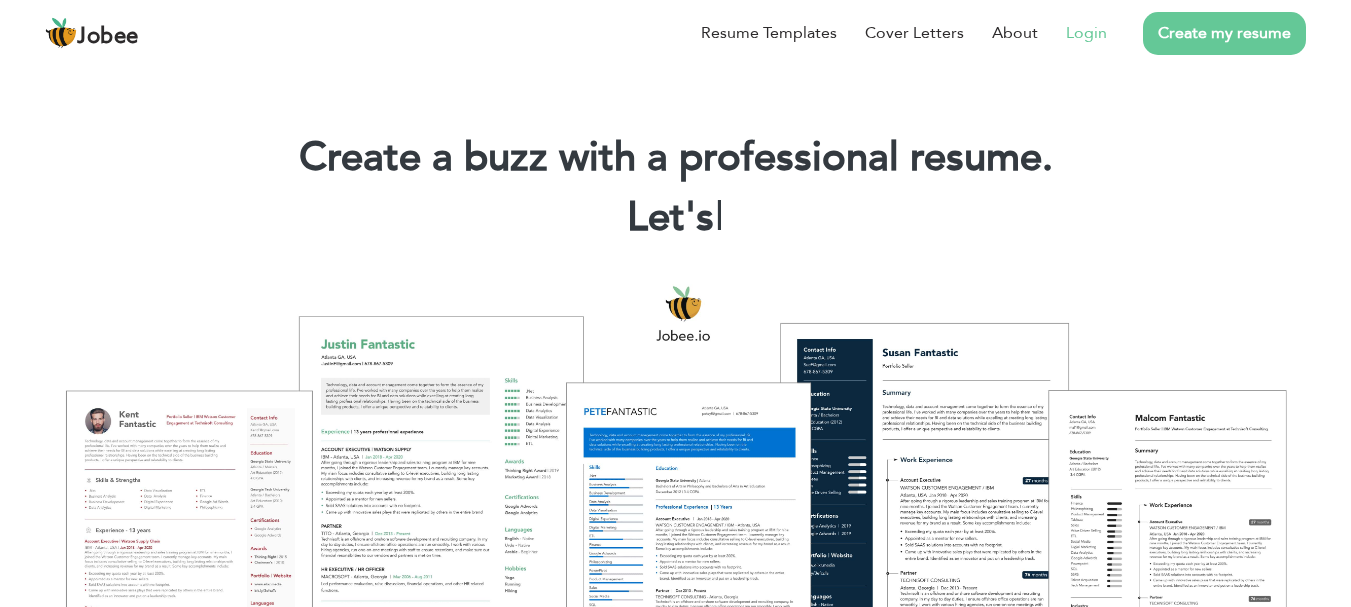 click on "Login" at bounding box center [1086, 33] 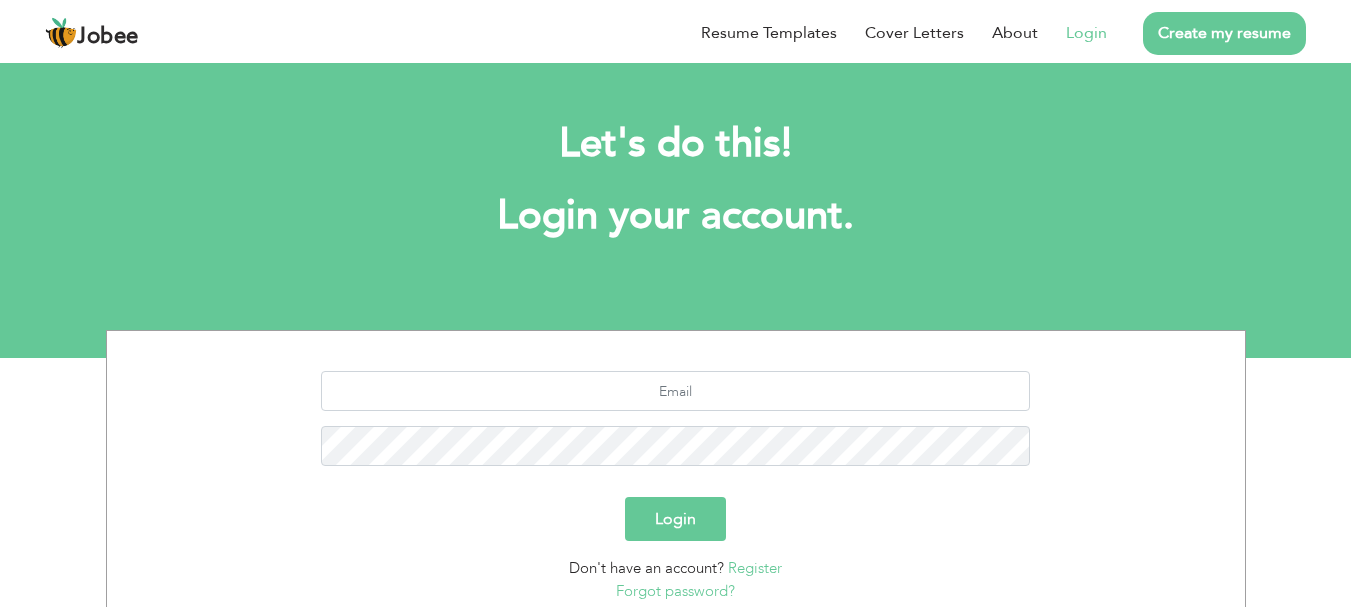 scroll, scrollTop: 0, scrollLeft: 0, axis: both 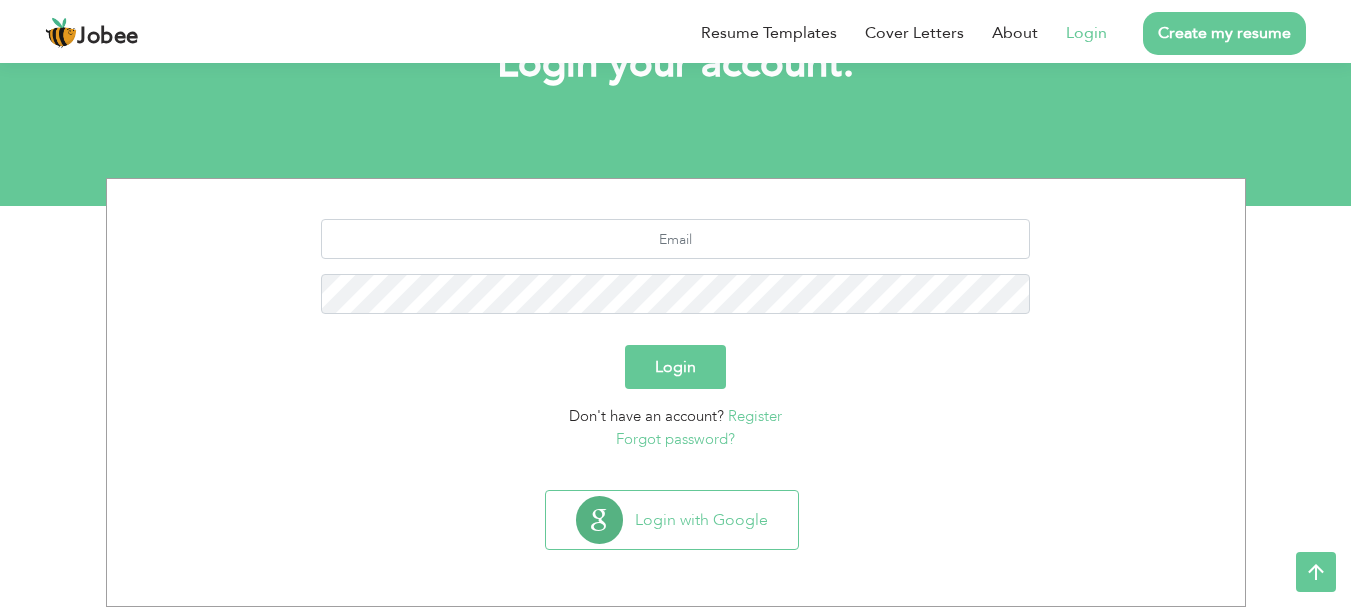 click on "Register" at bounding box center [755, 416] 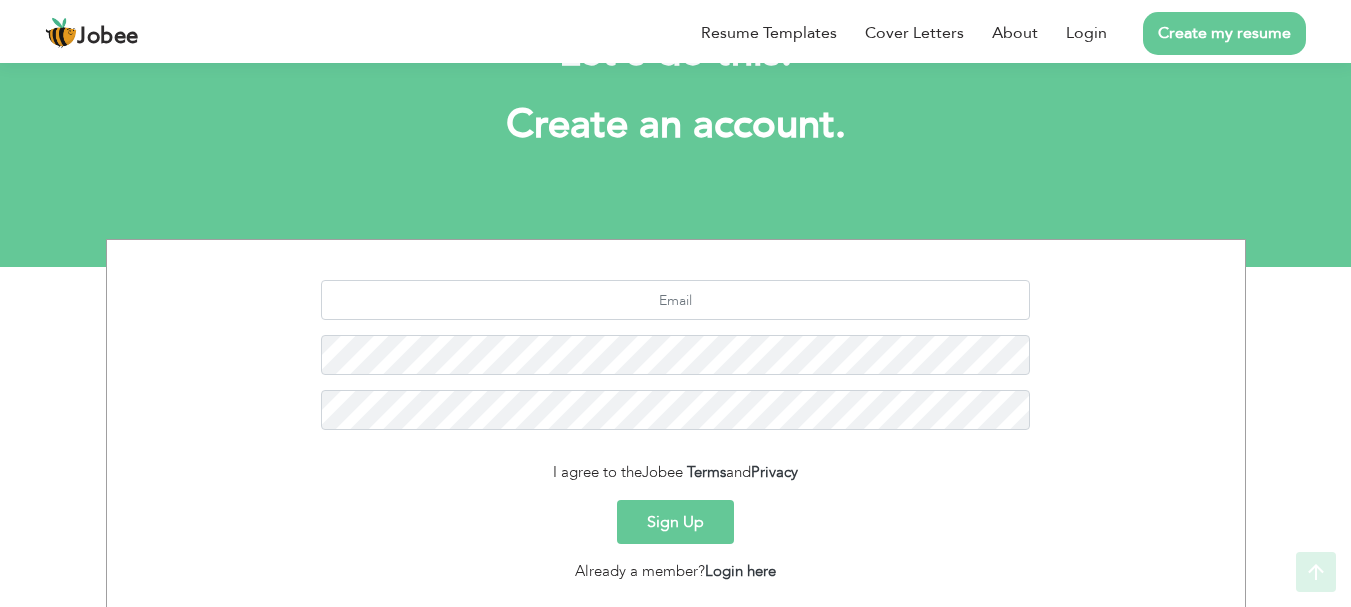 scroll, scrollTop: 200, scrollLeft: 0, axis: vertical 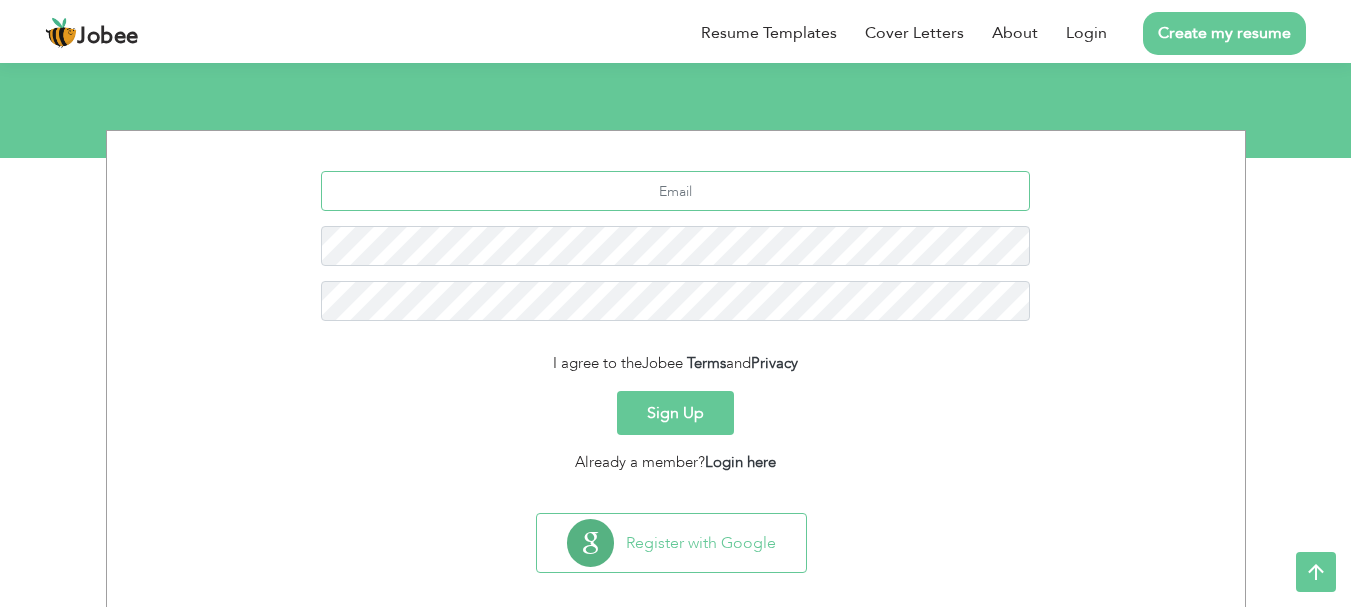 click at bounding box center [675, 191] 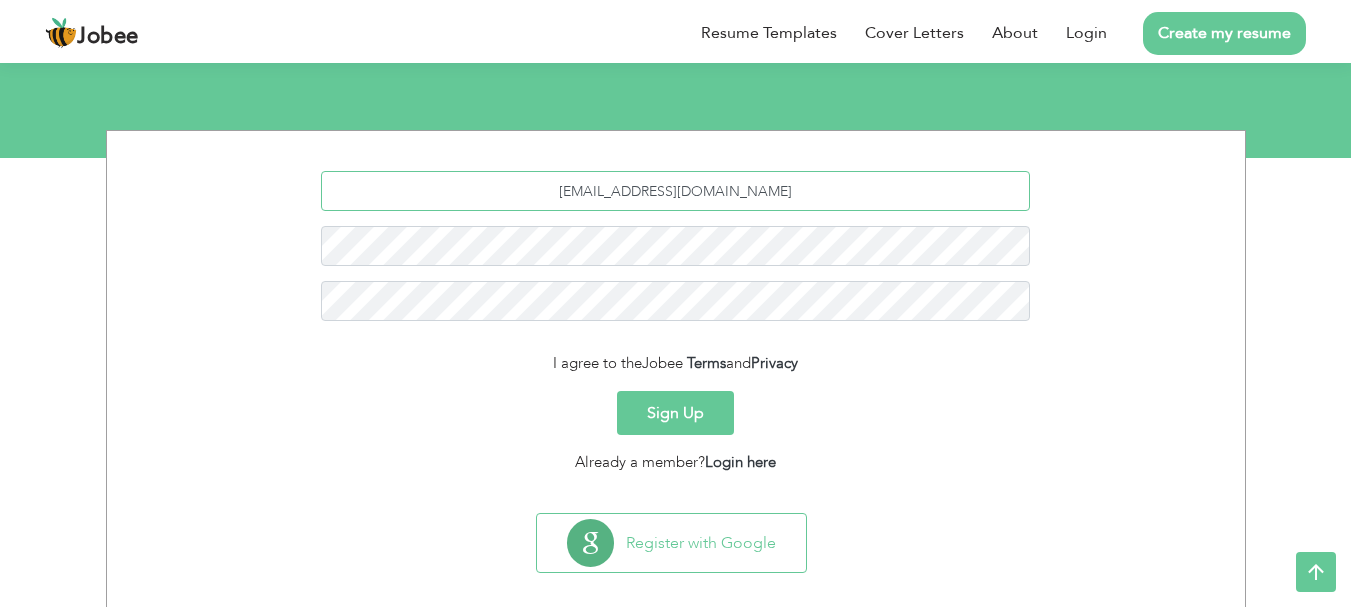 type on "itsafeerpk@gmail.com" 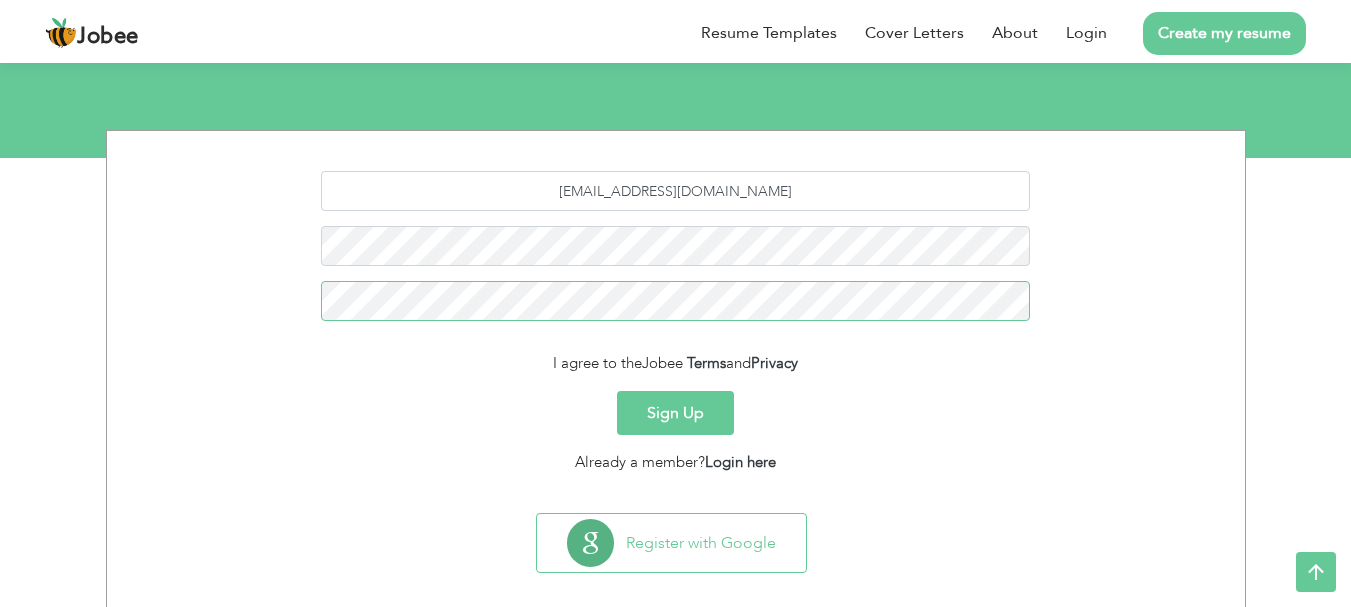 click on "Sign Up" at bounding box center (675, 413) 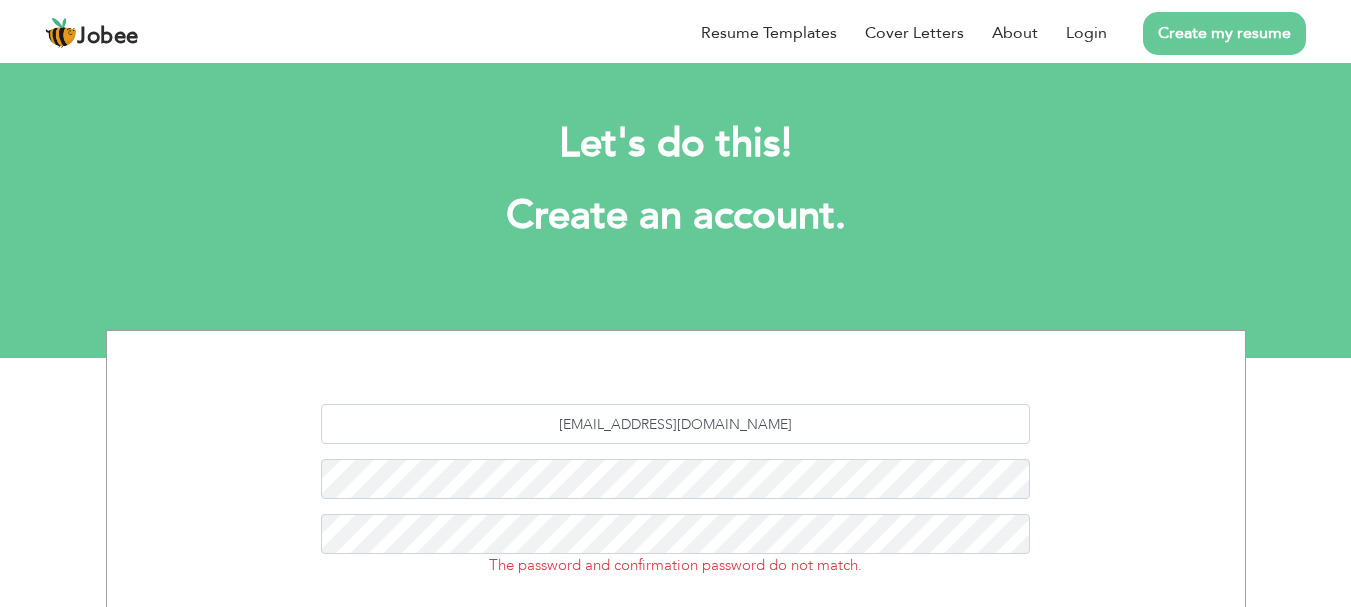 scroll, scrollTop: 0, scrollLeft: 0, axis: both 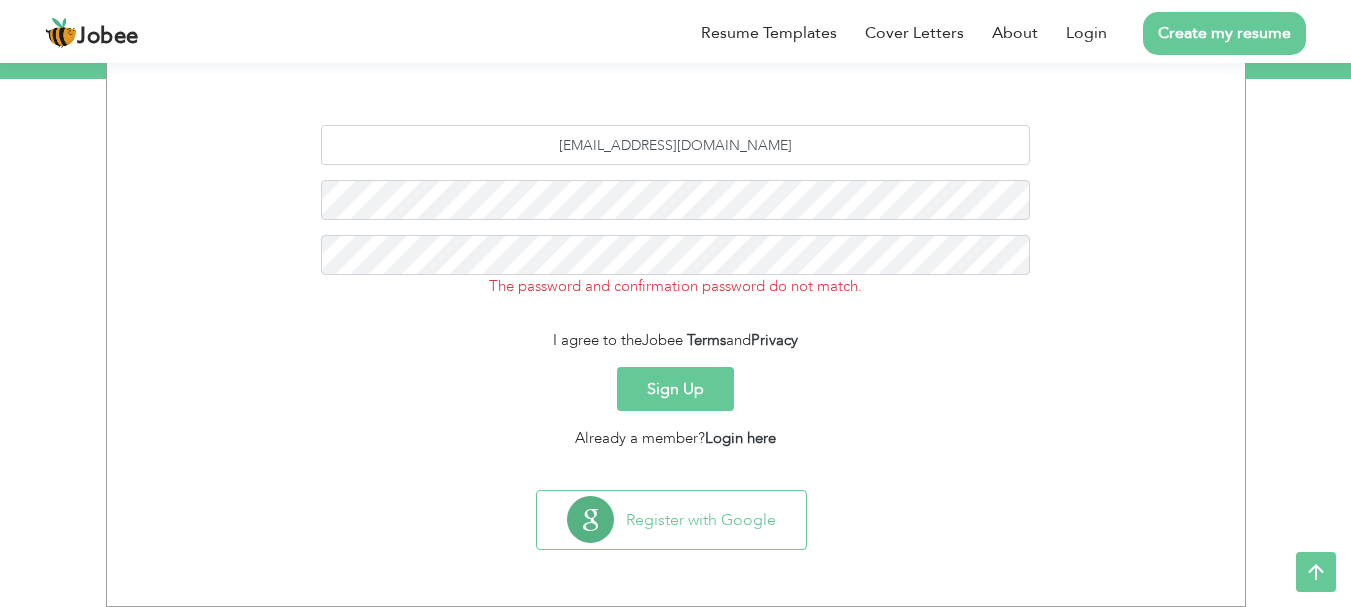 click on "Sign Up" at bounding box center (675, 389) 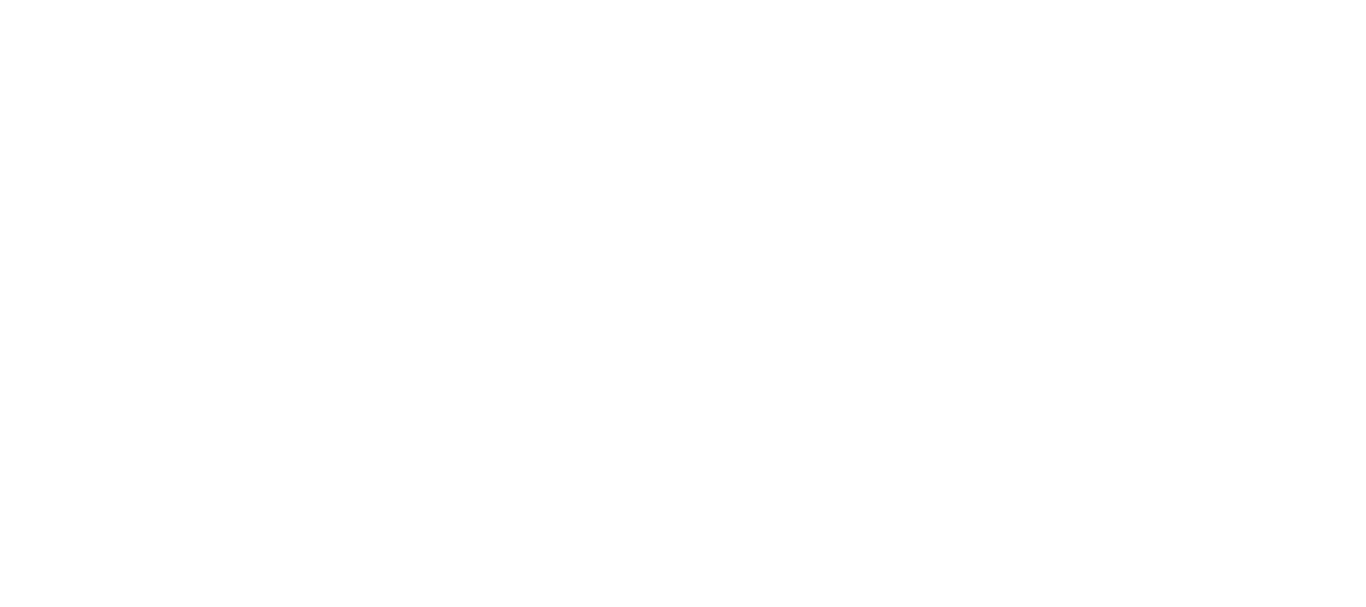 scroll, scrollTop: 0, scrollLeft: 0, axis: both 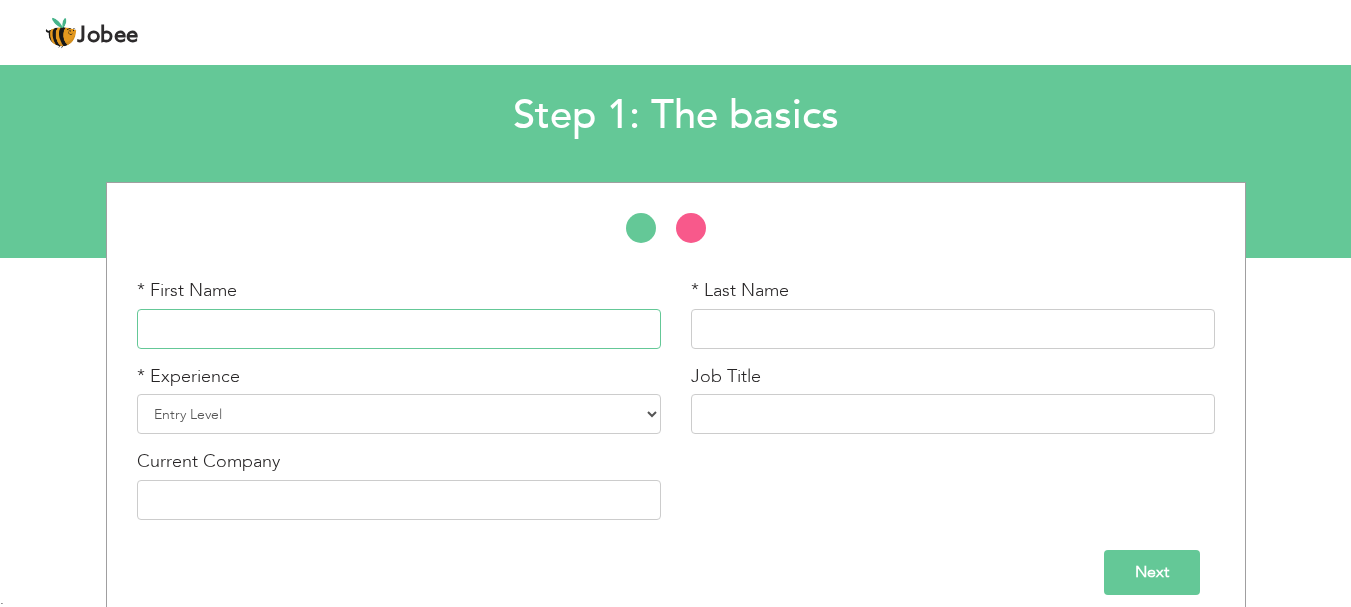 click at bounding box center [399, 329] 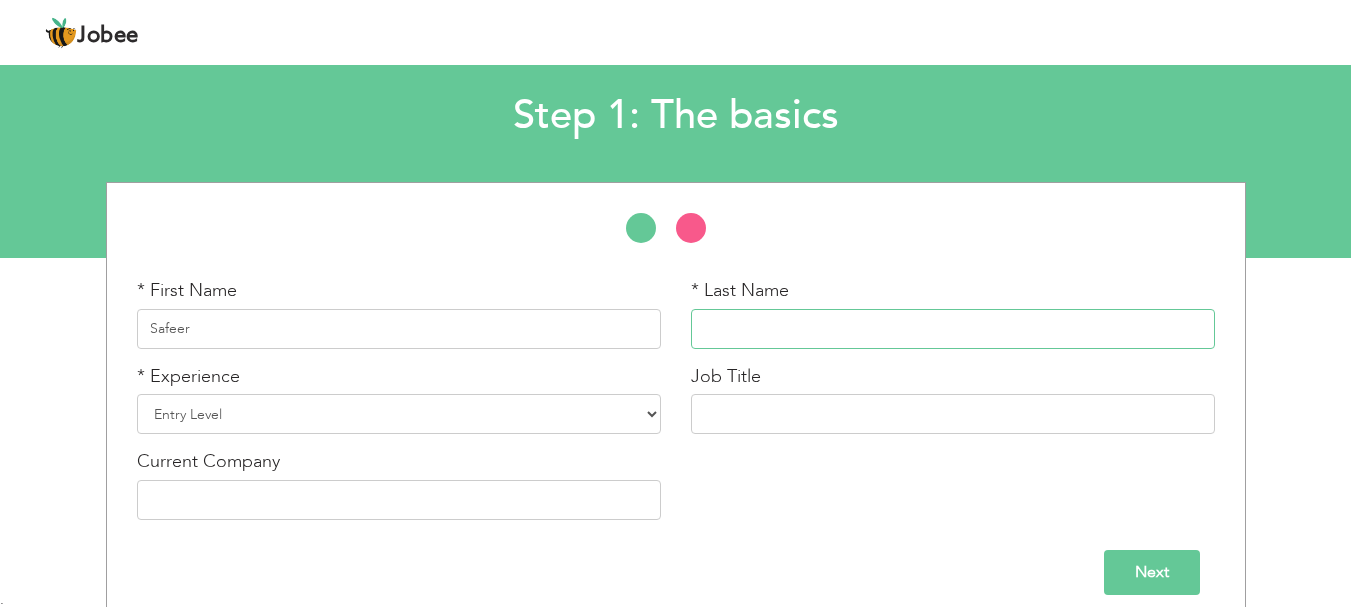type on "Fazal" 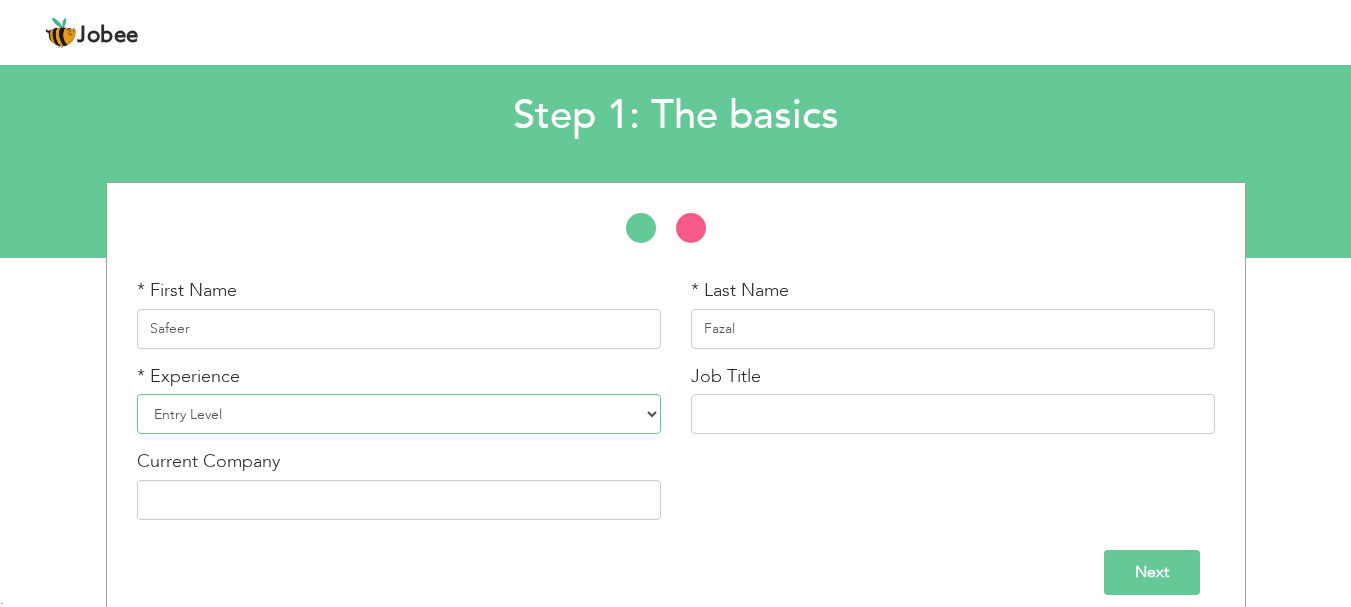 drag, startPoint x: 511, startPoint y: 421, endPoint x: 523, endPoint y: 417, distance: 12.649111 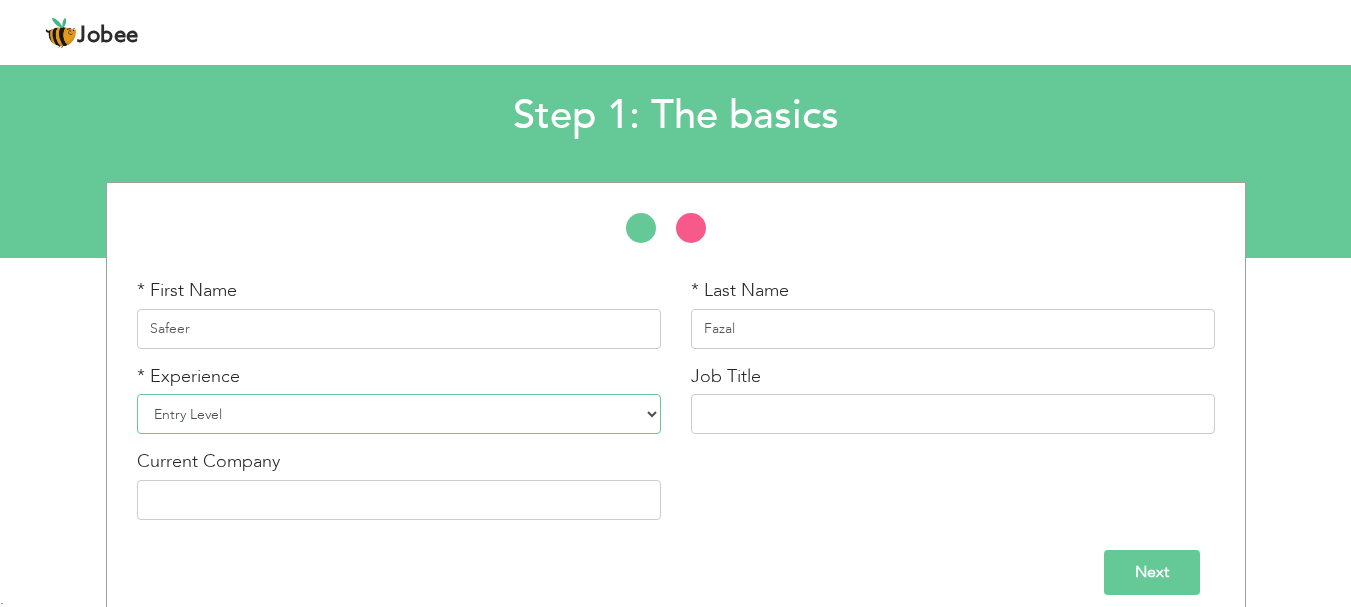 select on "14" 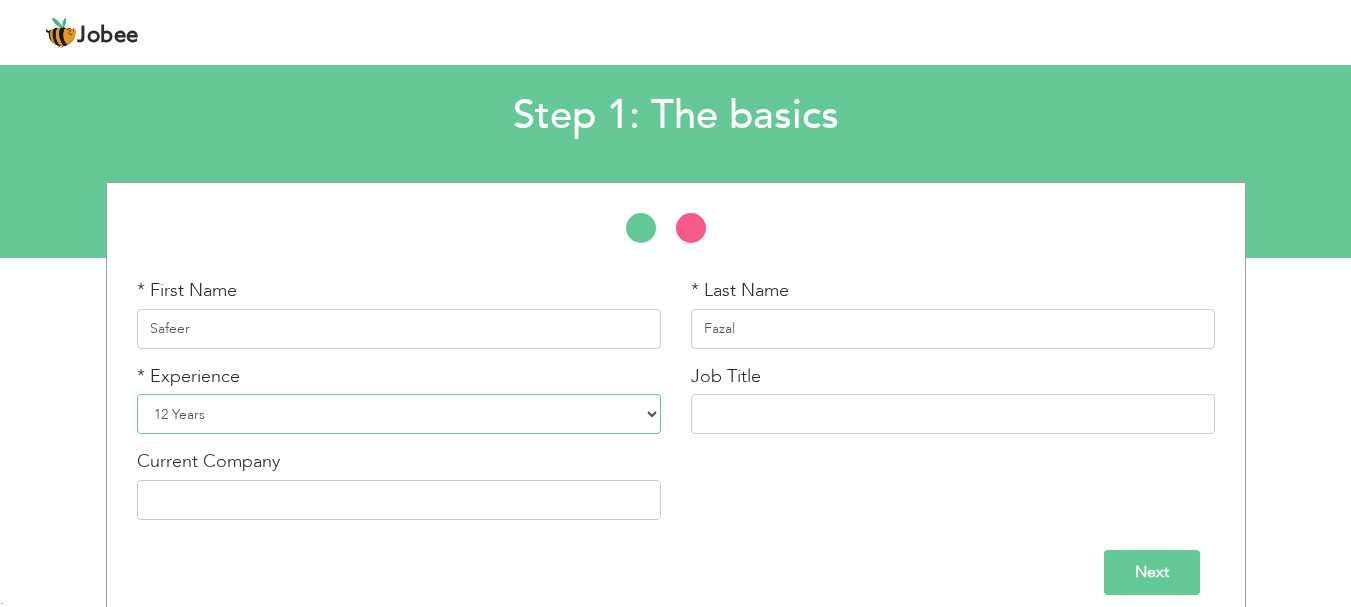 click on "Entry Level
Less than 1 Year
1 Year
2 Years
3 Years
4 Years
5 Years
6 Years
7 Years
8 Years
9 Years
10 Years
11 Years
12 Years
13 Years
14 Years
15 Years
16 Years
17 Years
18 Years
19 Years
20 Years
21 Years
22 Years
23 Years
24 Years
25 Years
26 Years
27 Years
28 Years
29 Years
30 Years
31 Years
32 Years
33 Years
34 Years
35 Years
More than 35 Years" at bounding box center [399, 414] 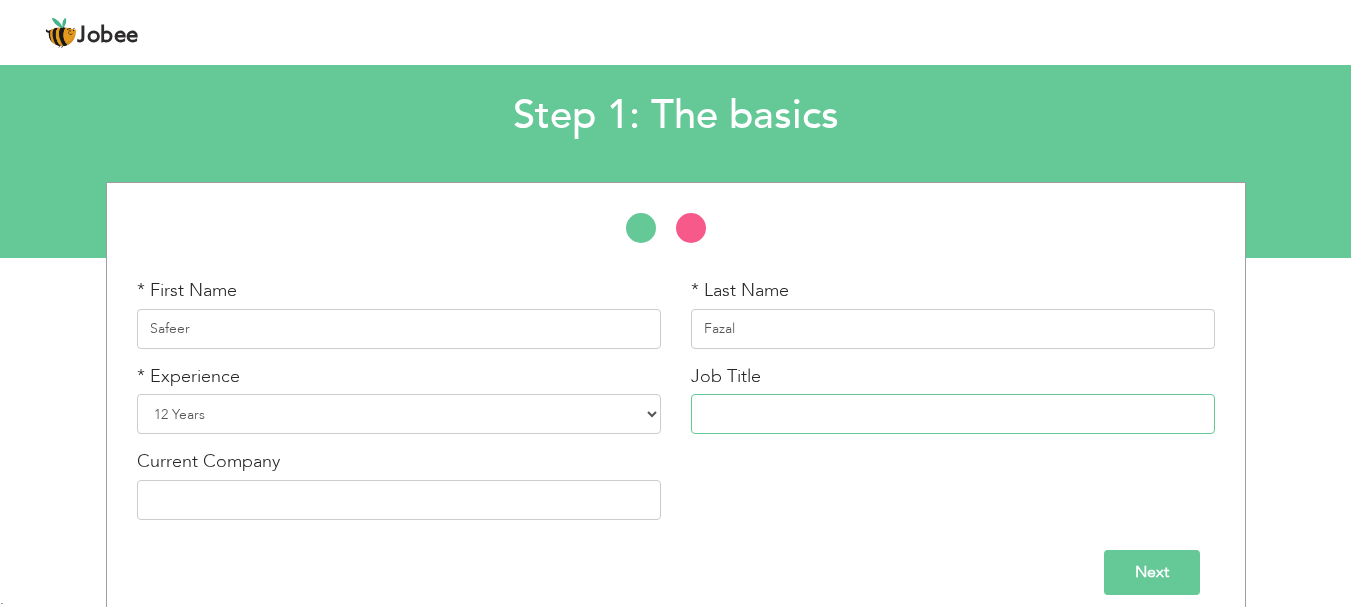 click at bounding box center [953, 414] 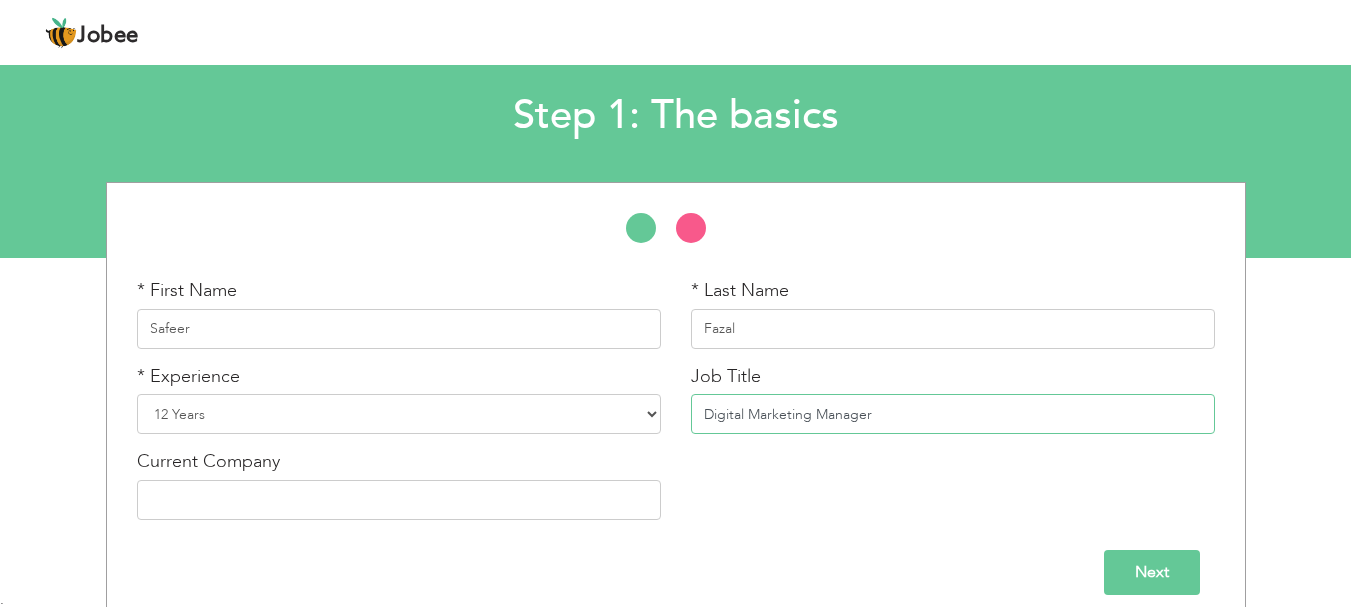 type on "Digital Marketing Manager" 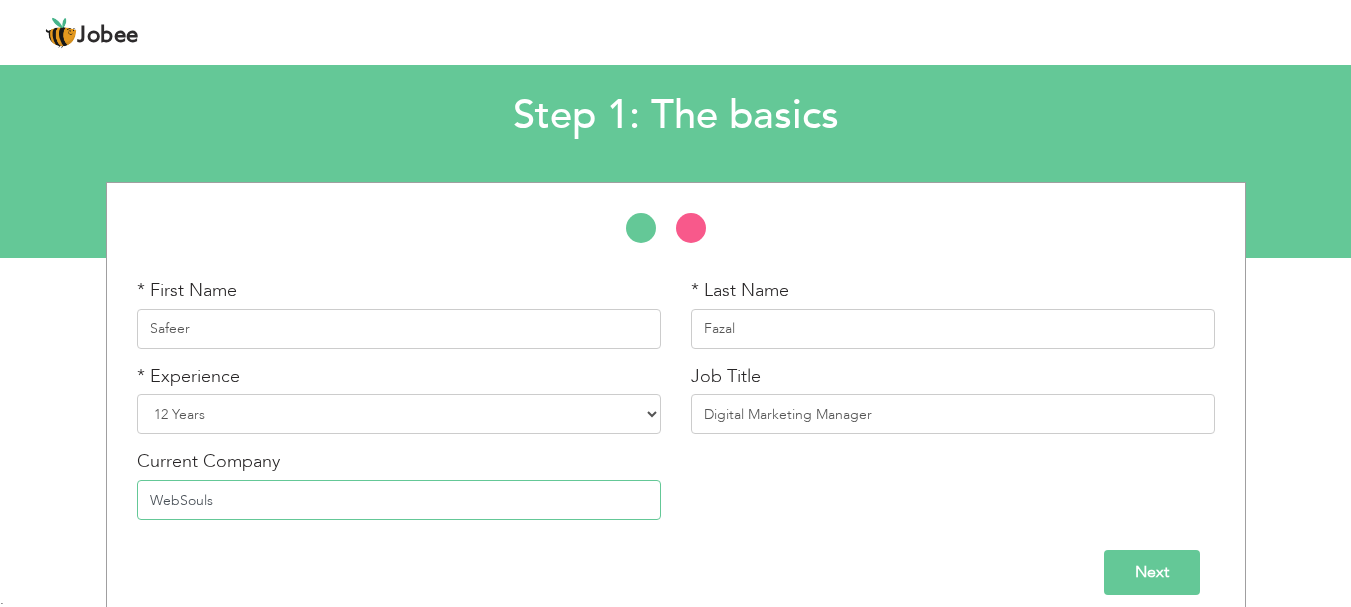 type on "WebSouls" 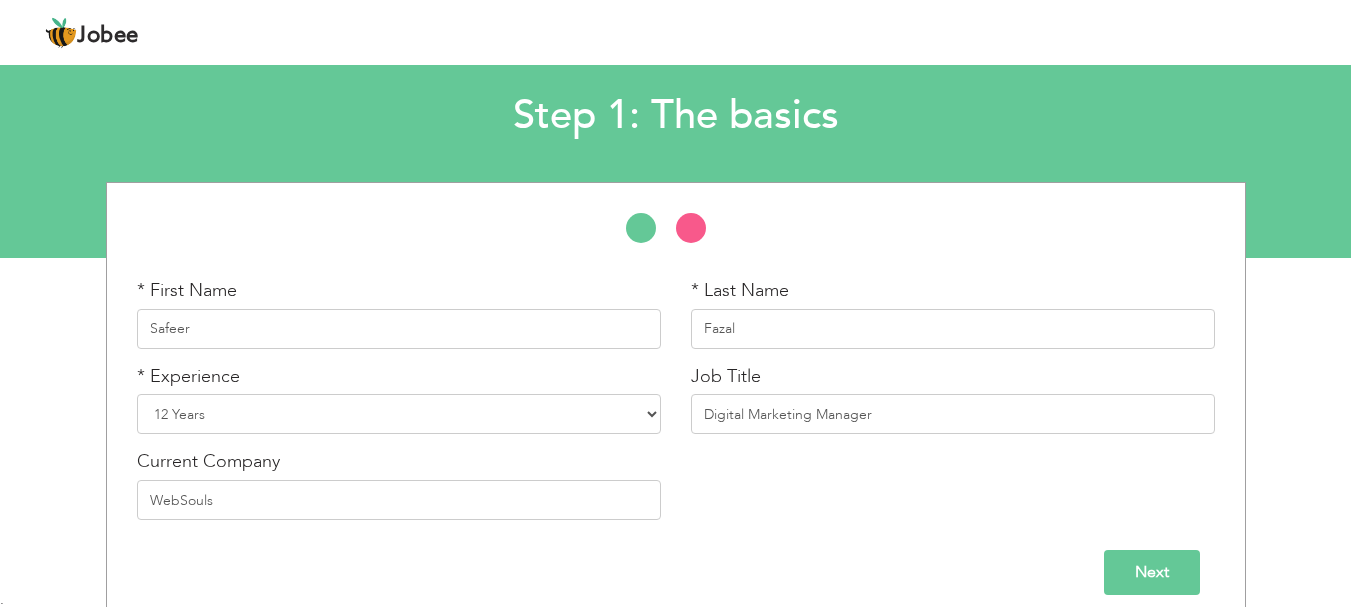 click on "Next" at bounding box center [1152, 572] 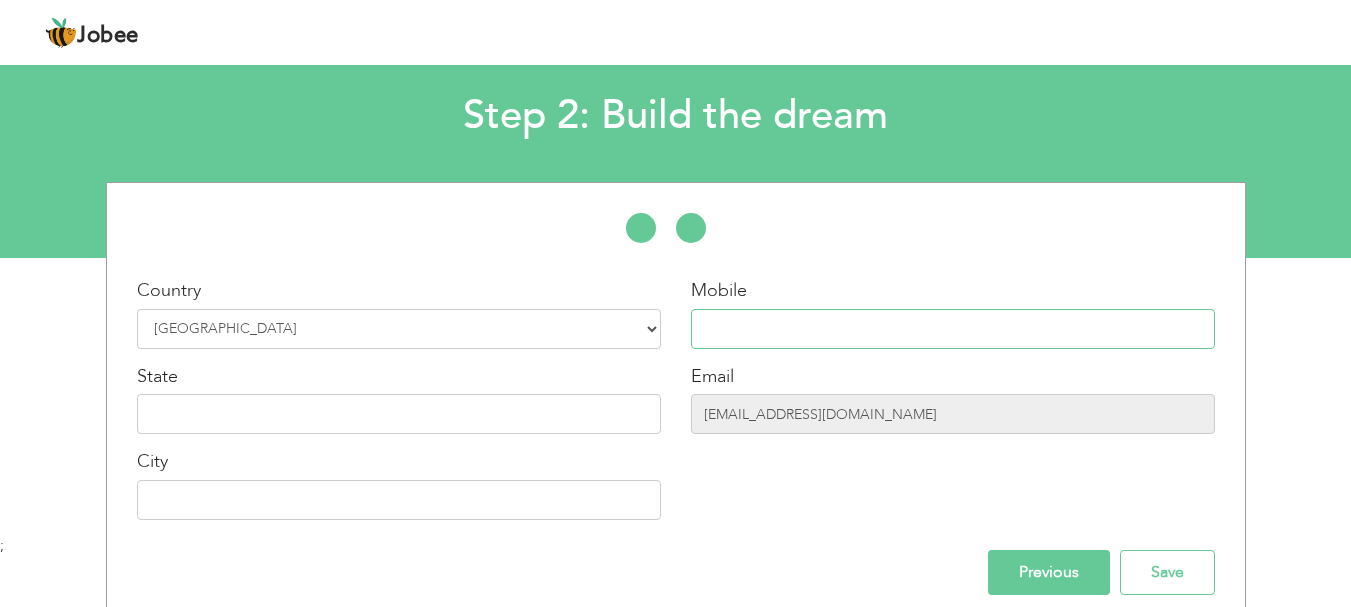 click at bounding box center [953, 329] 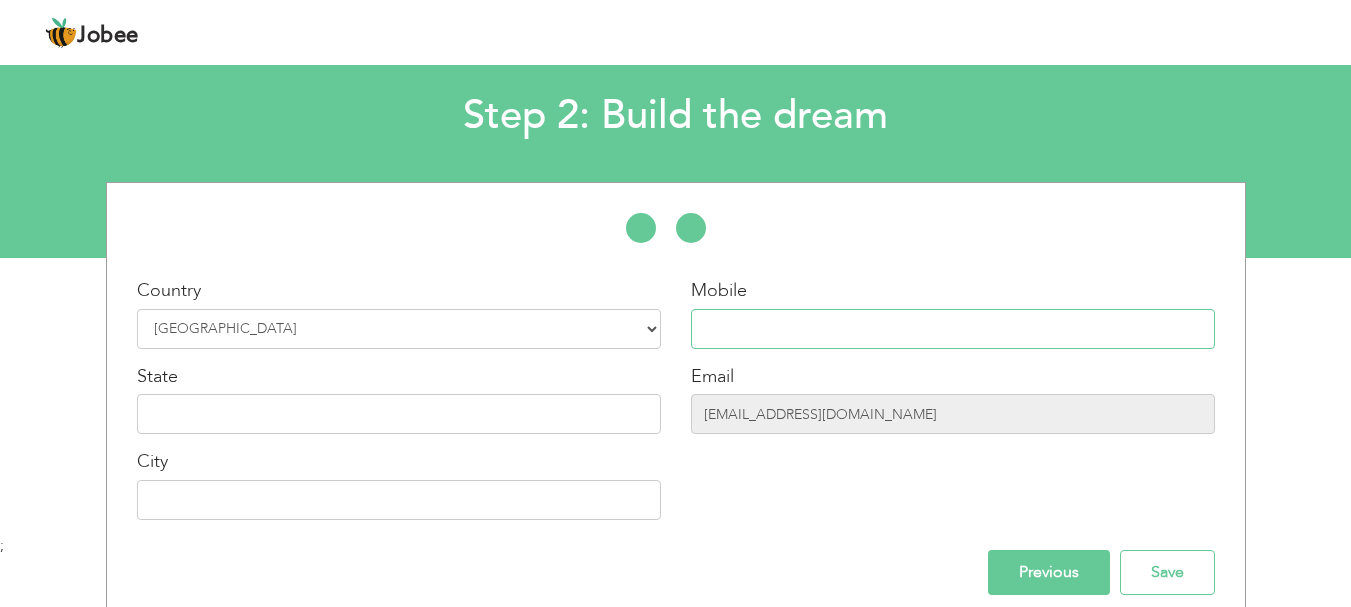 type on "03214122138" 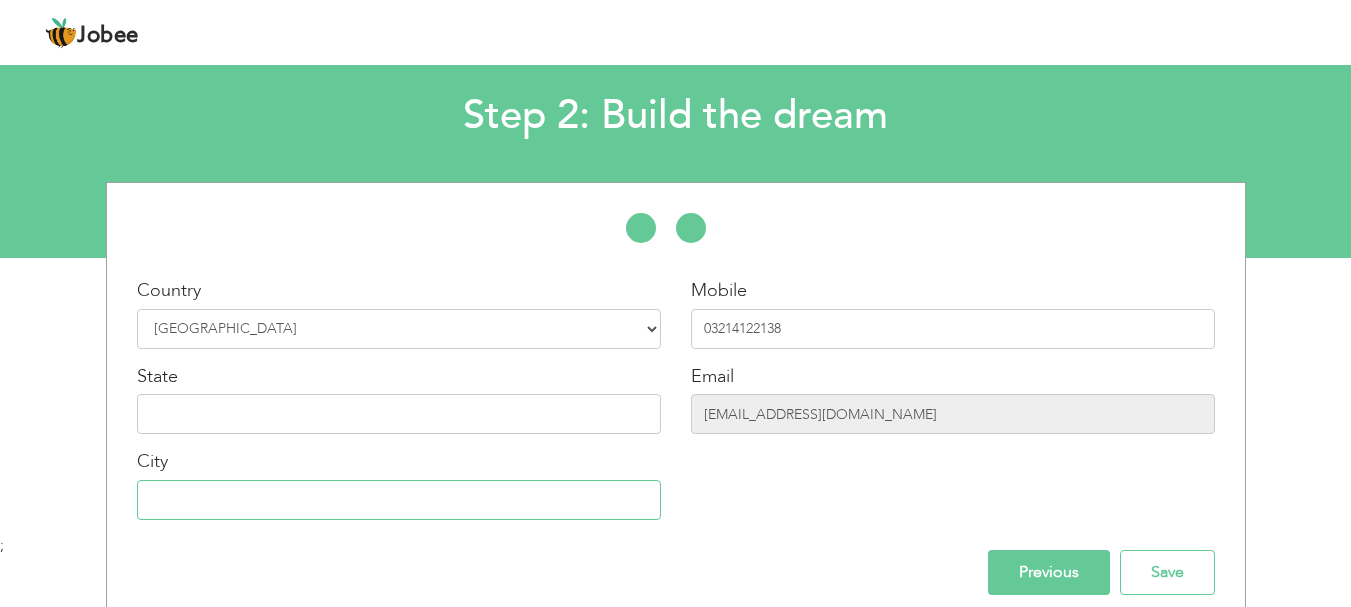 type on "[GEOGRAPHIC_DATA]" 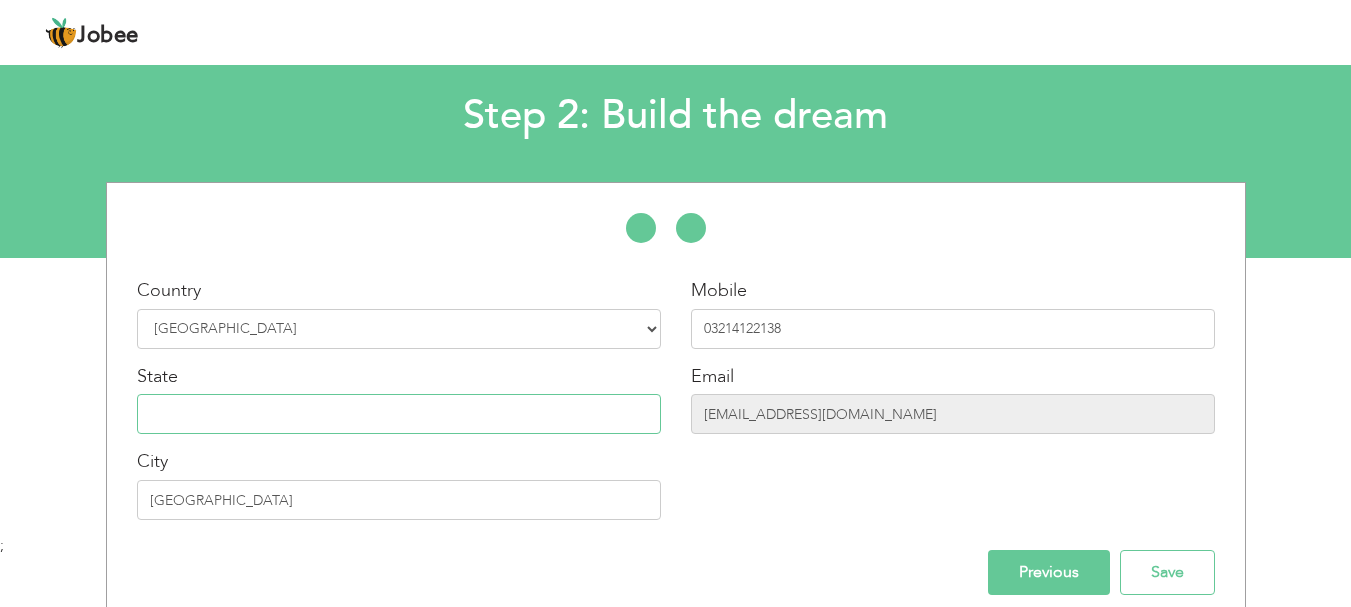 click at bounding box center (399, 414) 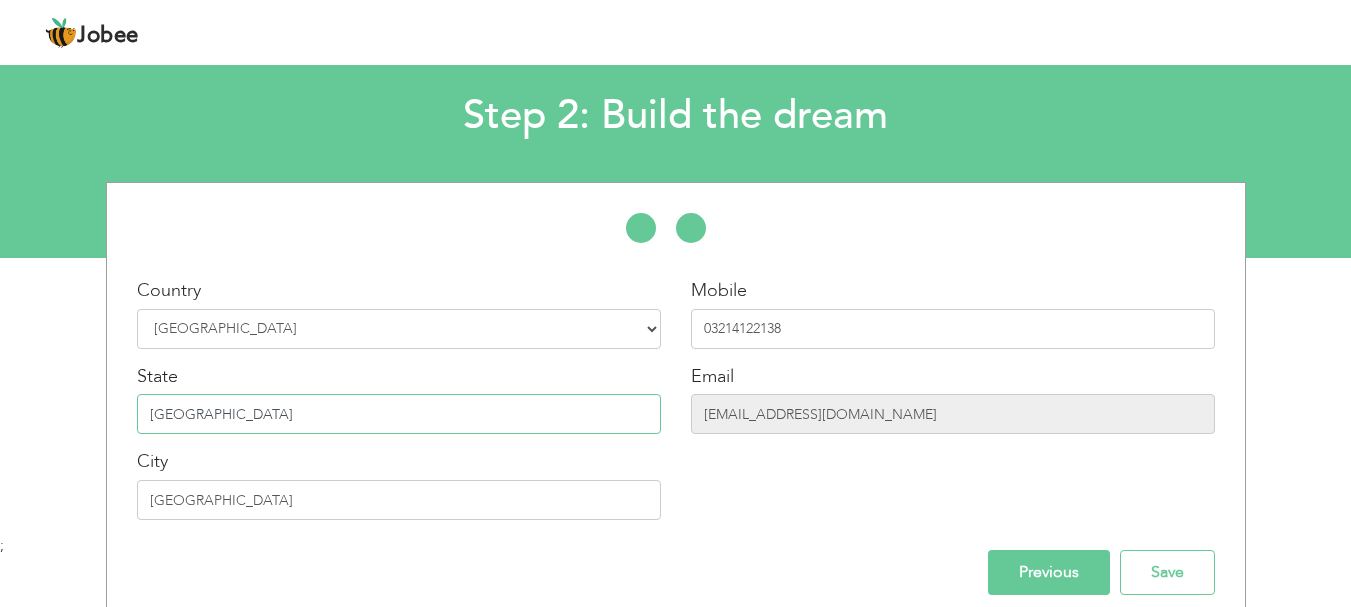 type on "Punjab" 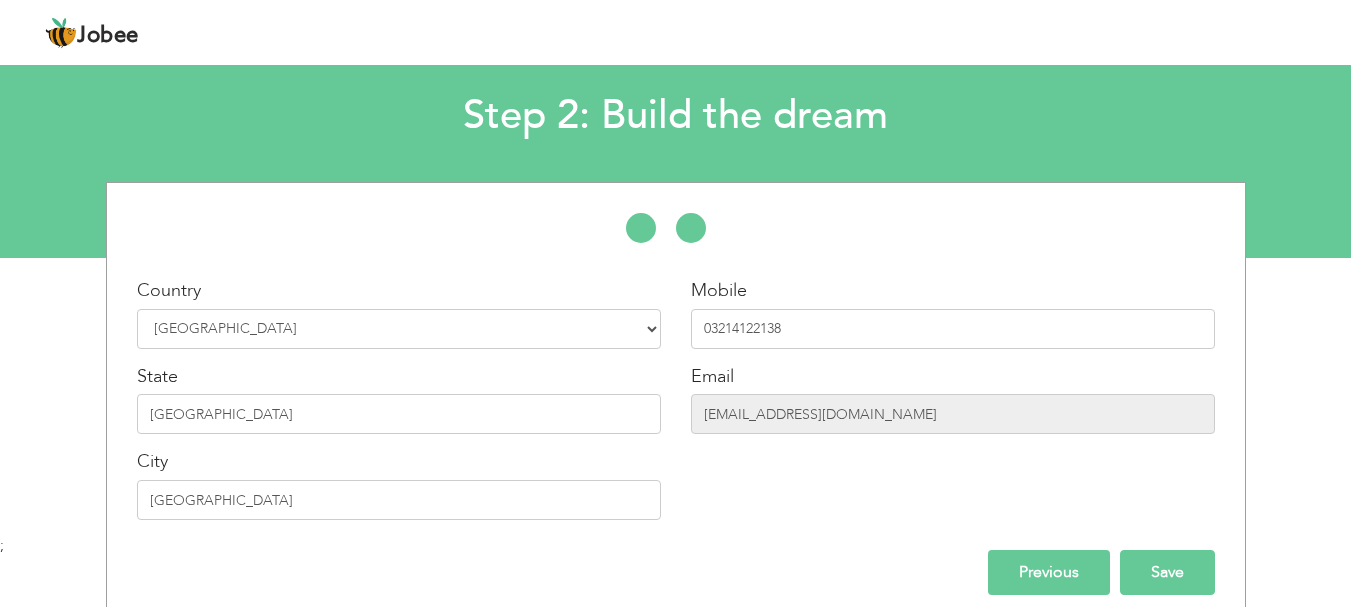 click on "Save" at bounding box center (1167, 572) 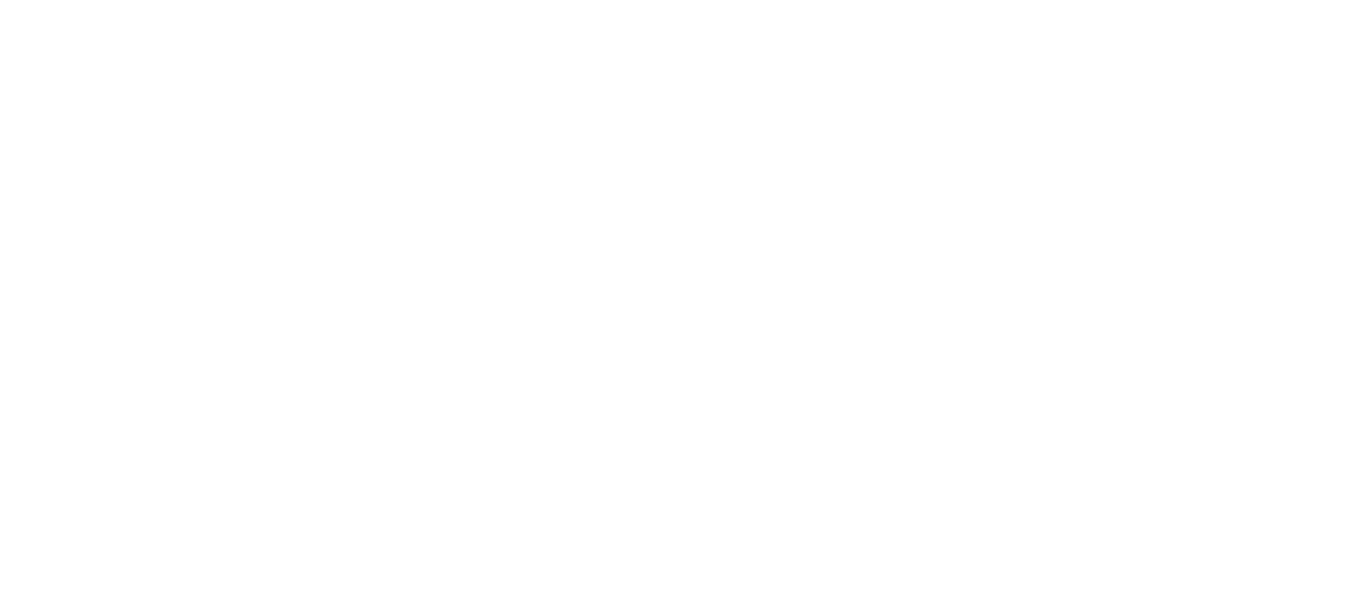 scroll, scrollTop: 0, scrollLeft: 0, axis: both 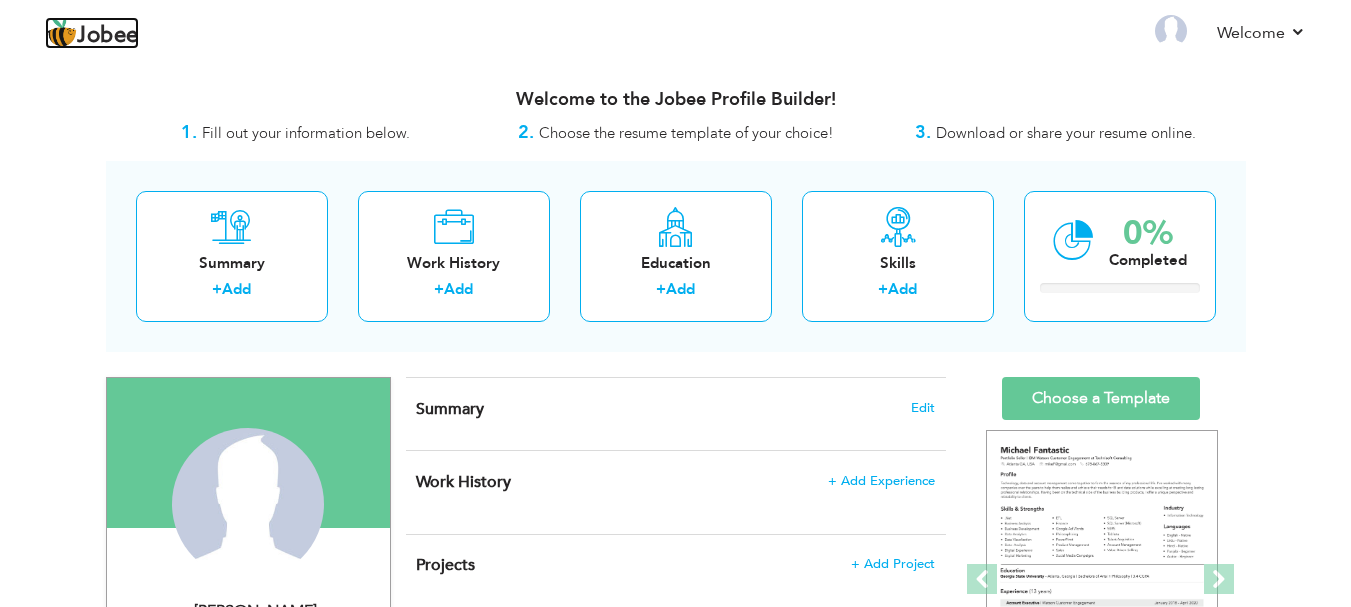 click on "Jobee" at bounding box center (108, 36) 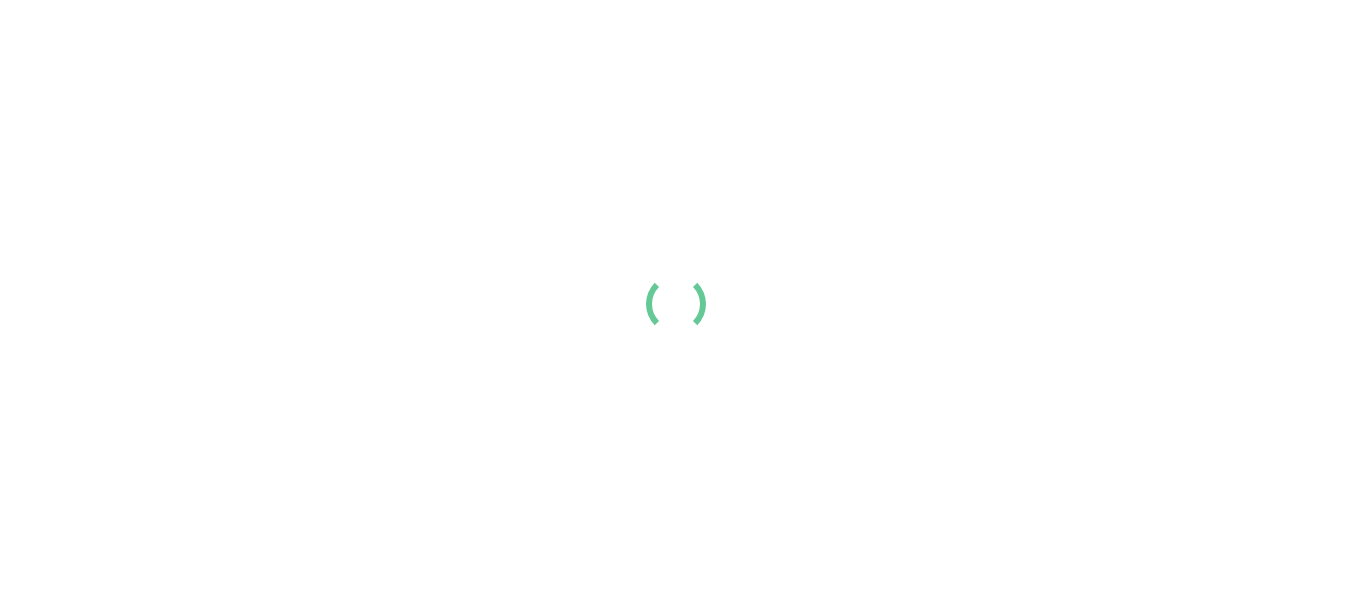 scroll, scrollTop: 0, scrollLeft: 0, axis: both 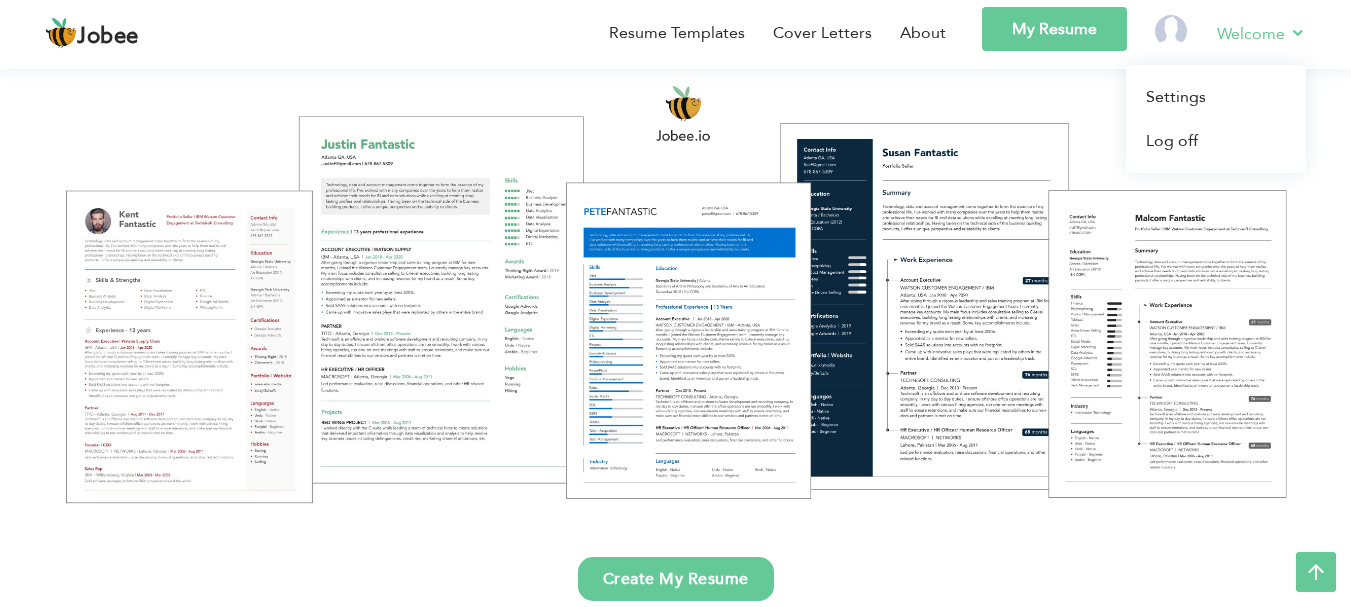 click on "Welcome" at bounding box center [1261, 33] 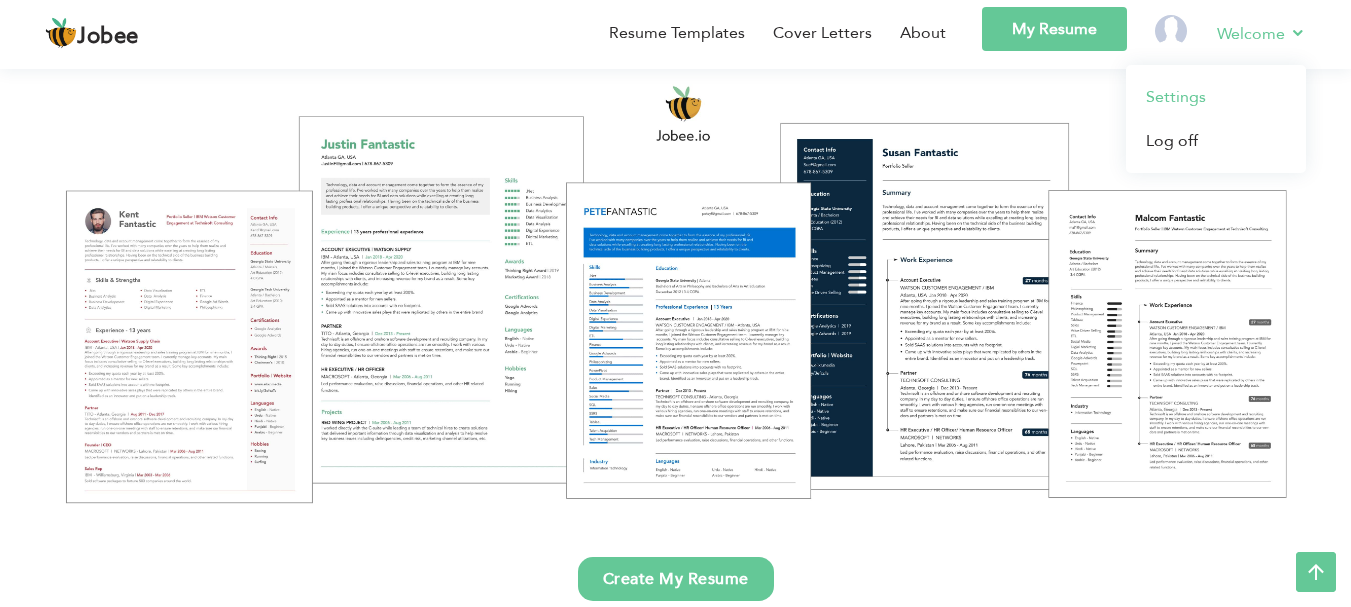 click on "Settings" at bounding box center (1216, 97) 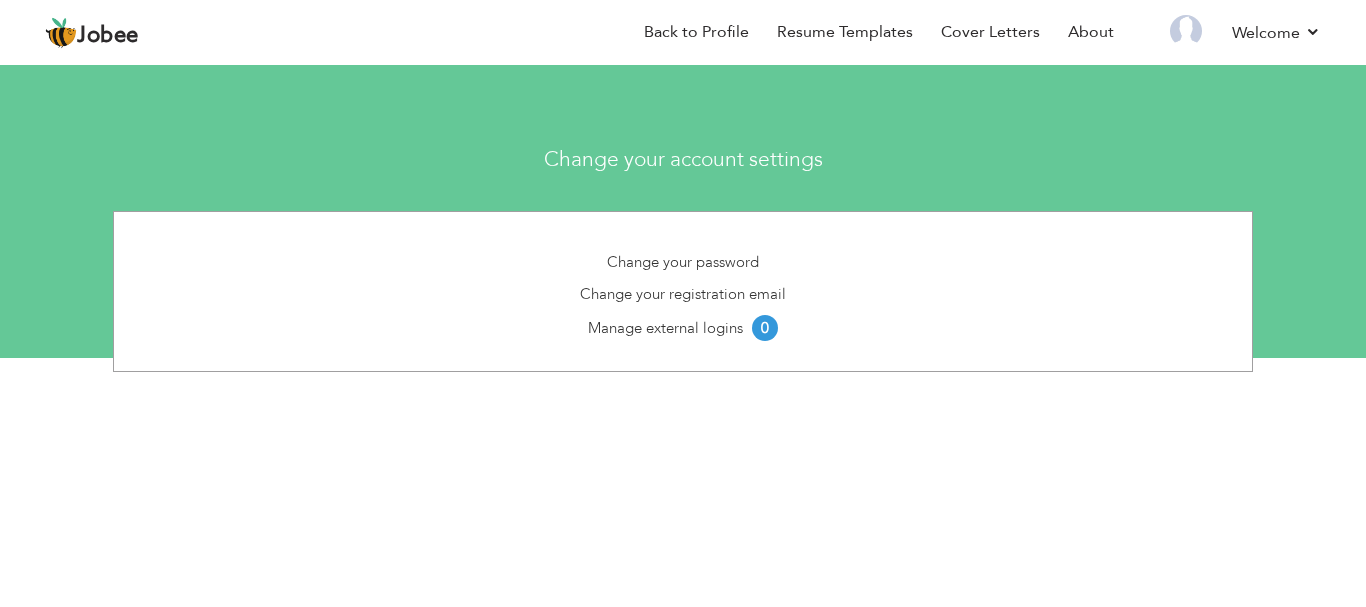 scroll, scrollTop: 0, scrollLeft: 0, axis: both 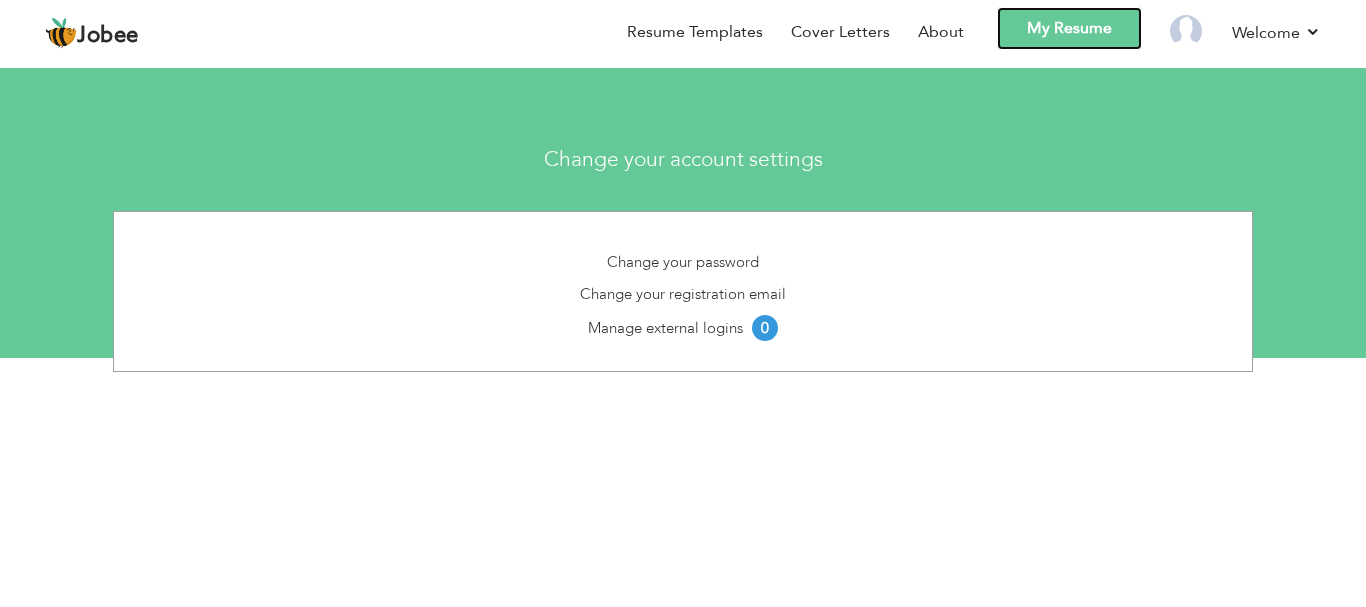 click on "My Resume" at bounding box center (1069, 28) 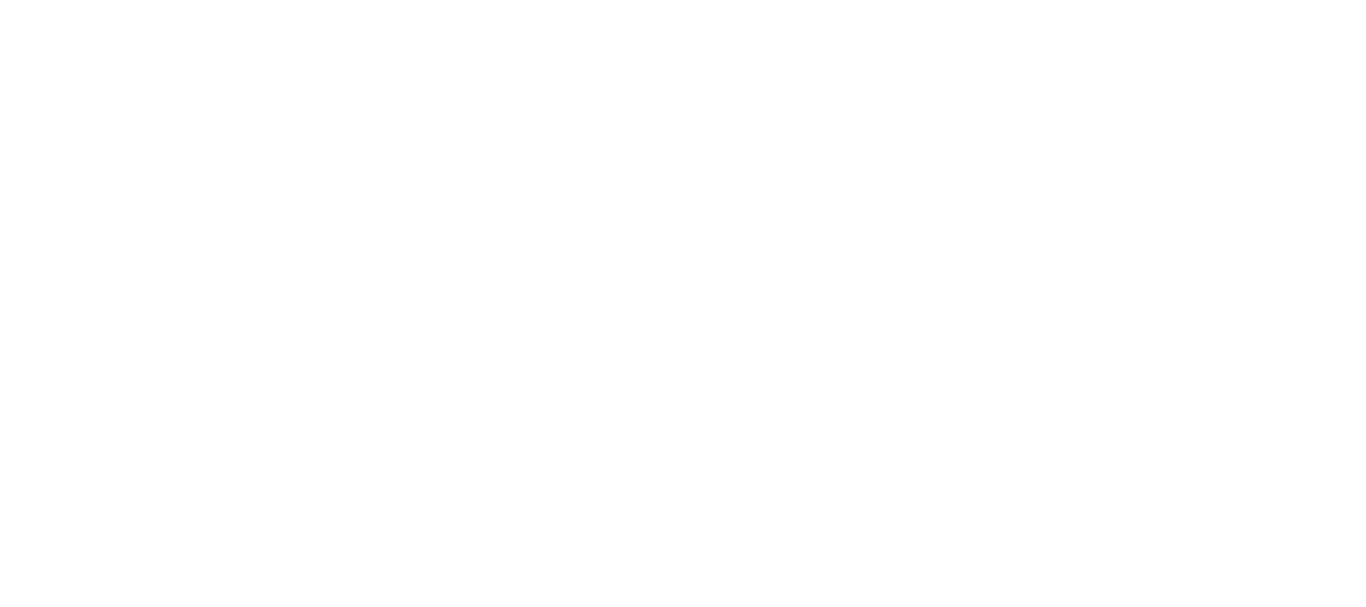 scroll, scrollTop: 0, scrollLeft: 0, axis: both 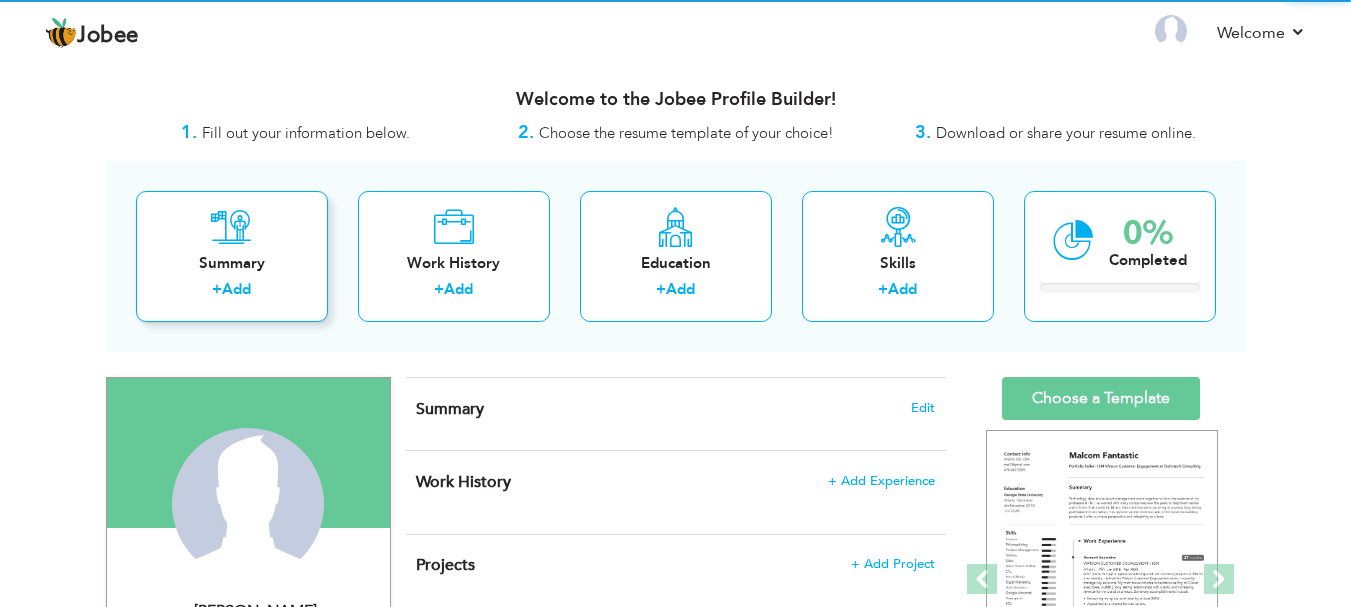 click on "Summary" at bounding box center (232, 263) 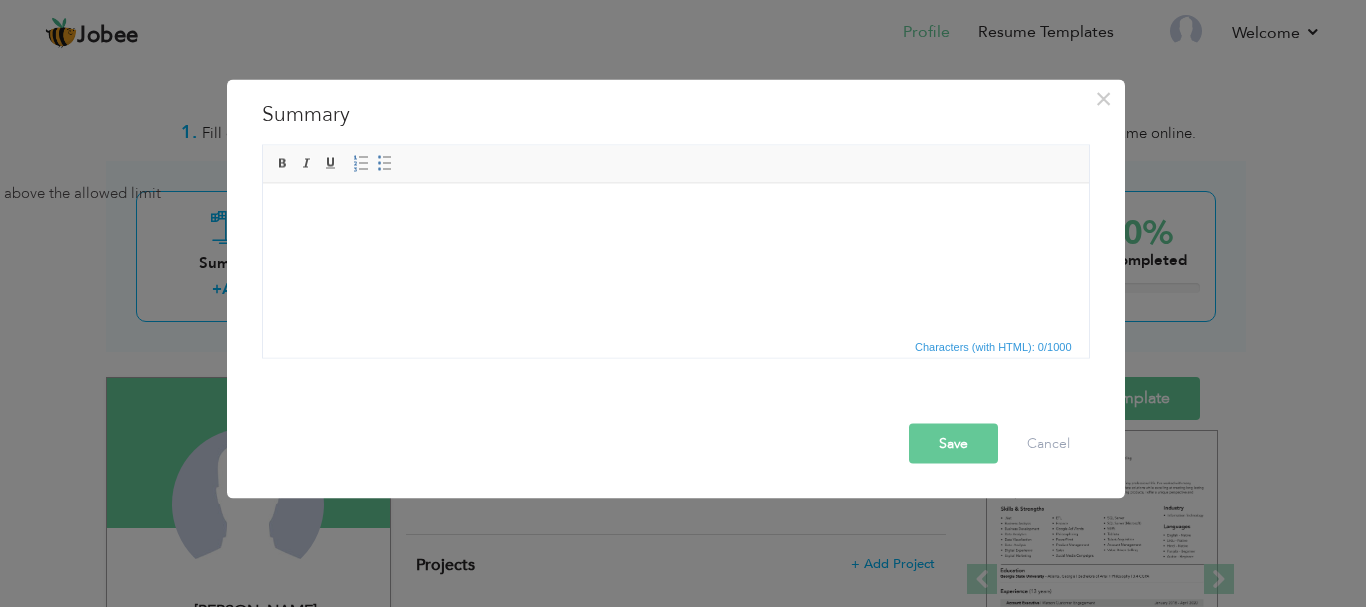 click at bounding box center (675, 213) 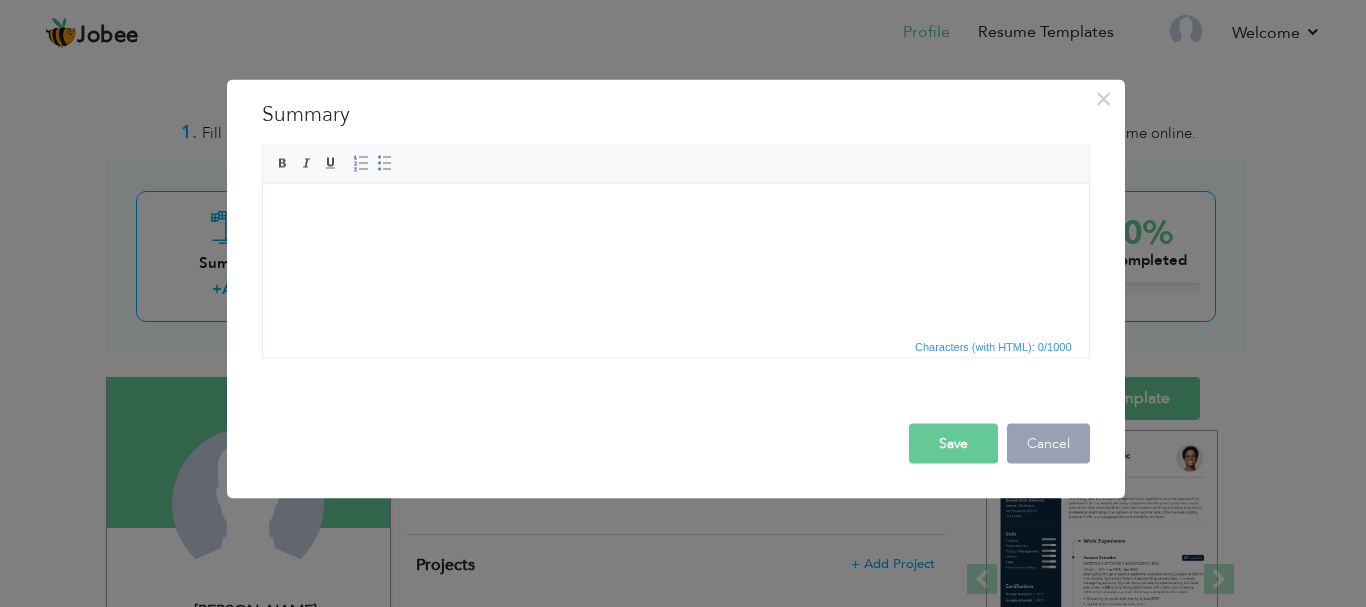 click on "Cancel" at bounding box center [1048, 443] 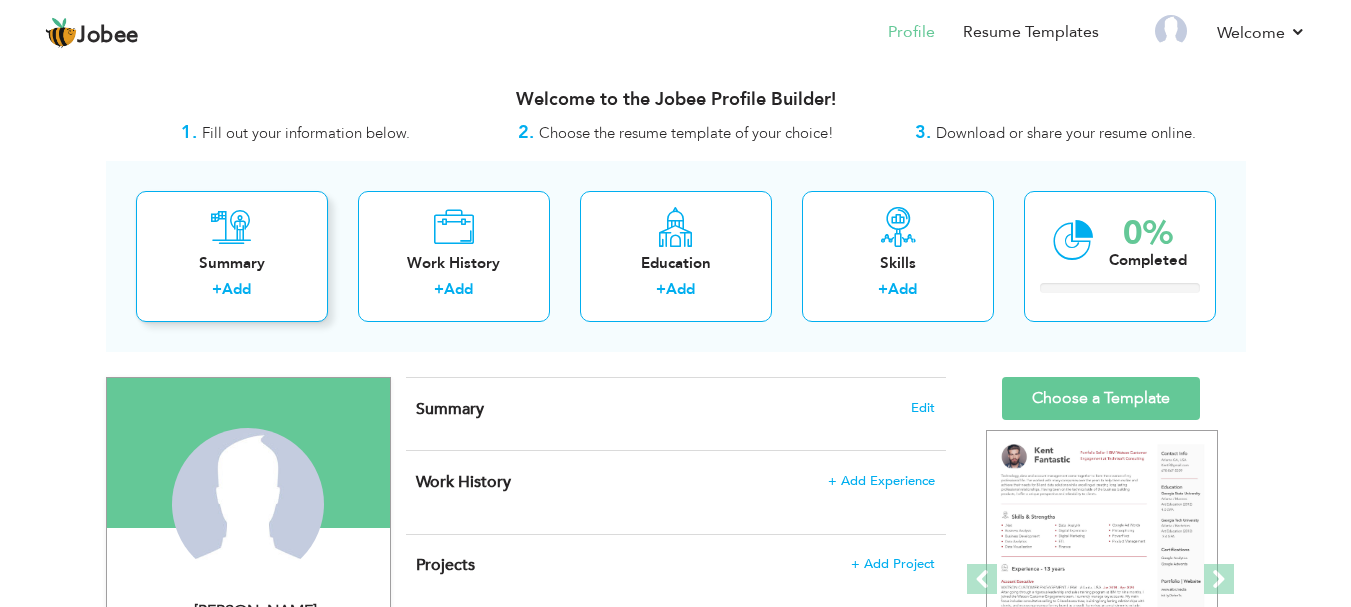 click on "Summary
+  Add" at bounding box center (232, 256) 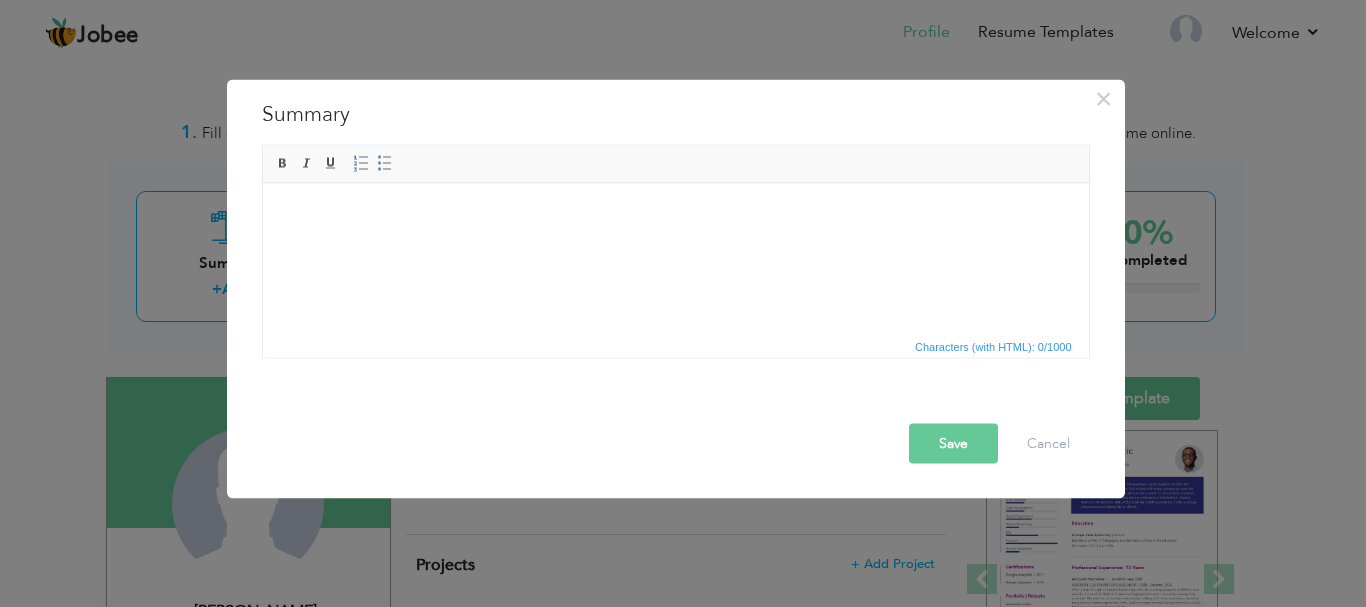 click at bounding box center [675, 213] 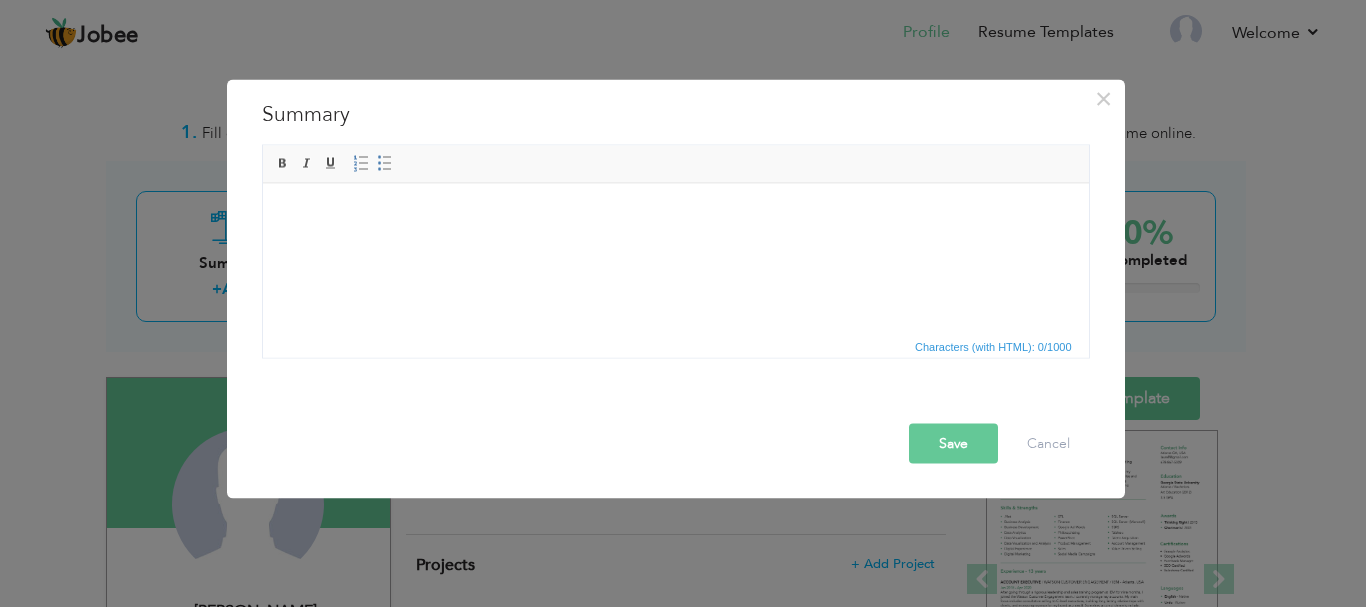 click at bounding box center [675, 213] 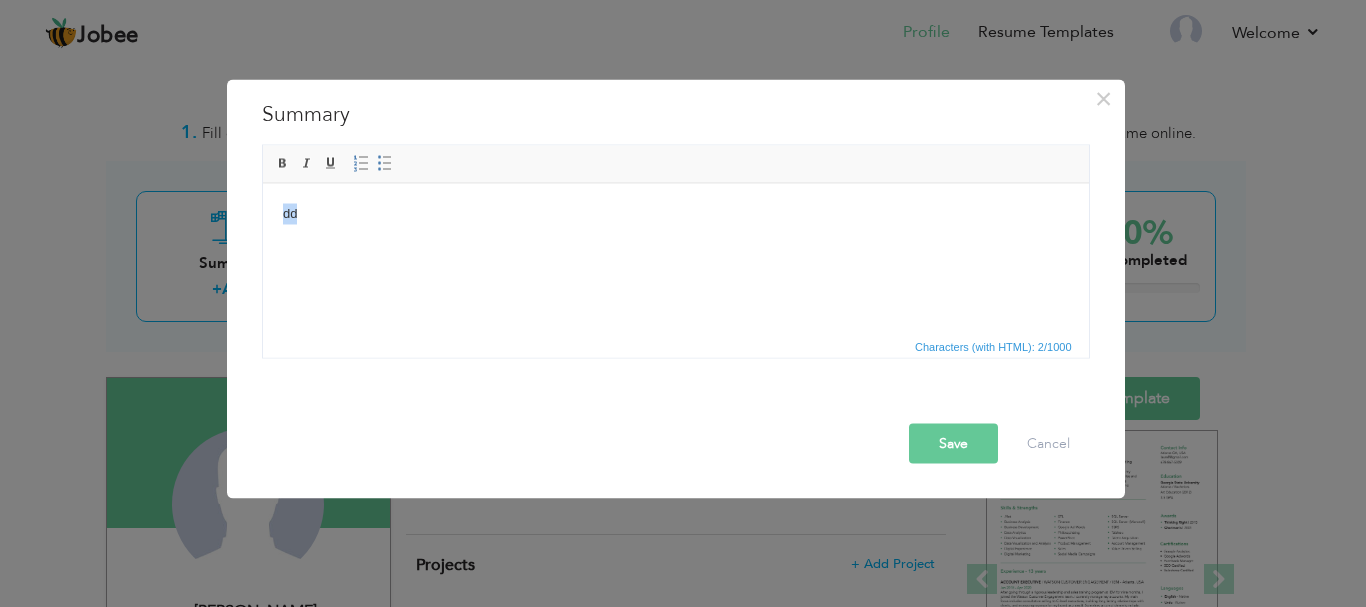 copy on "dd" 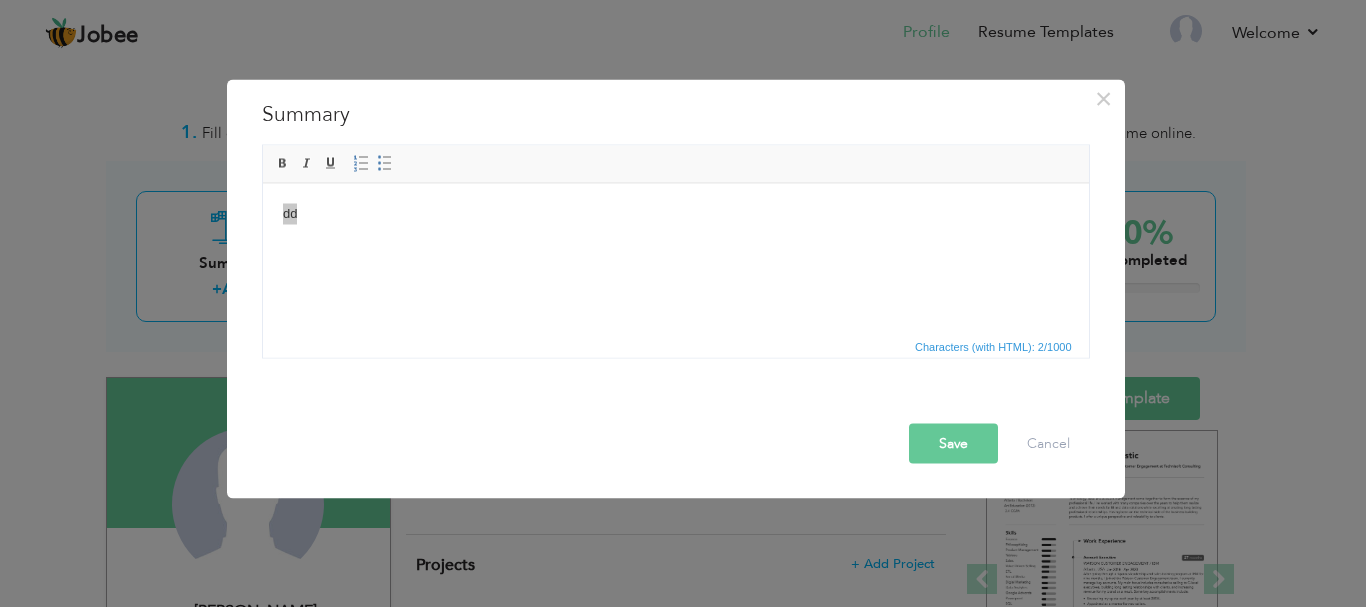 scroll, scrollTop: 0, scrollLeft: 0, axis: both 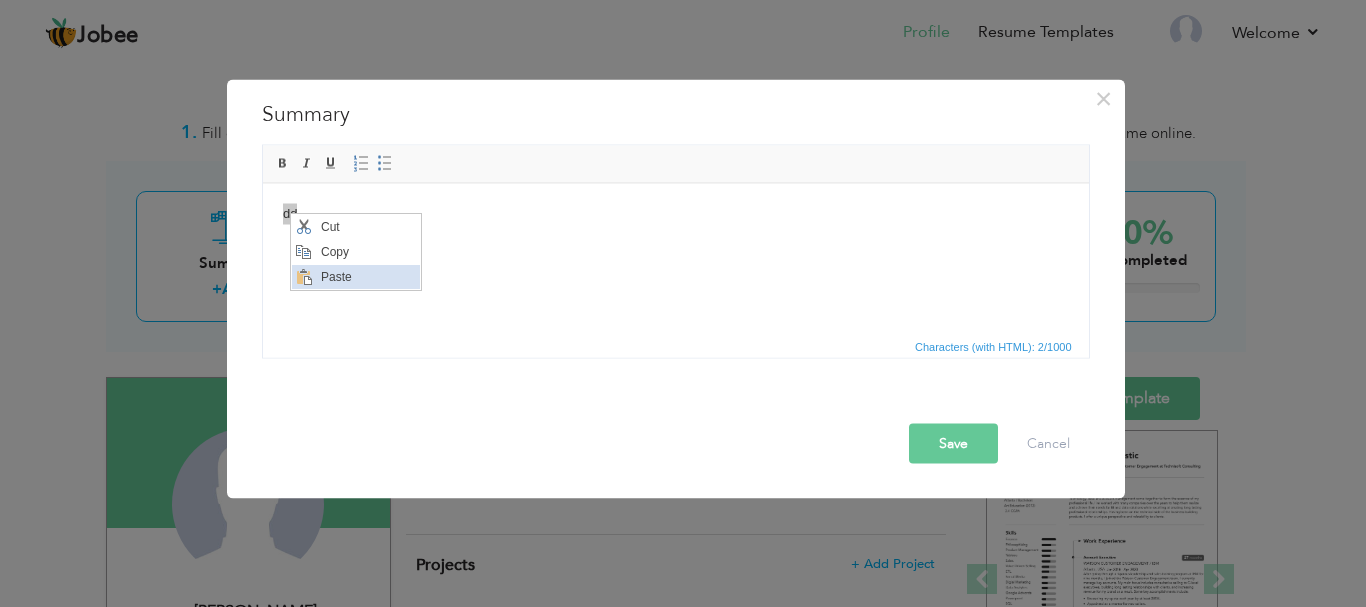 click on "Paste" at bounding box center (367, 277) 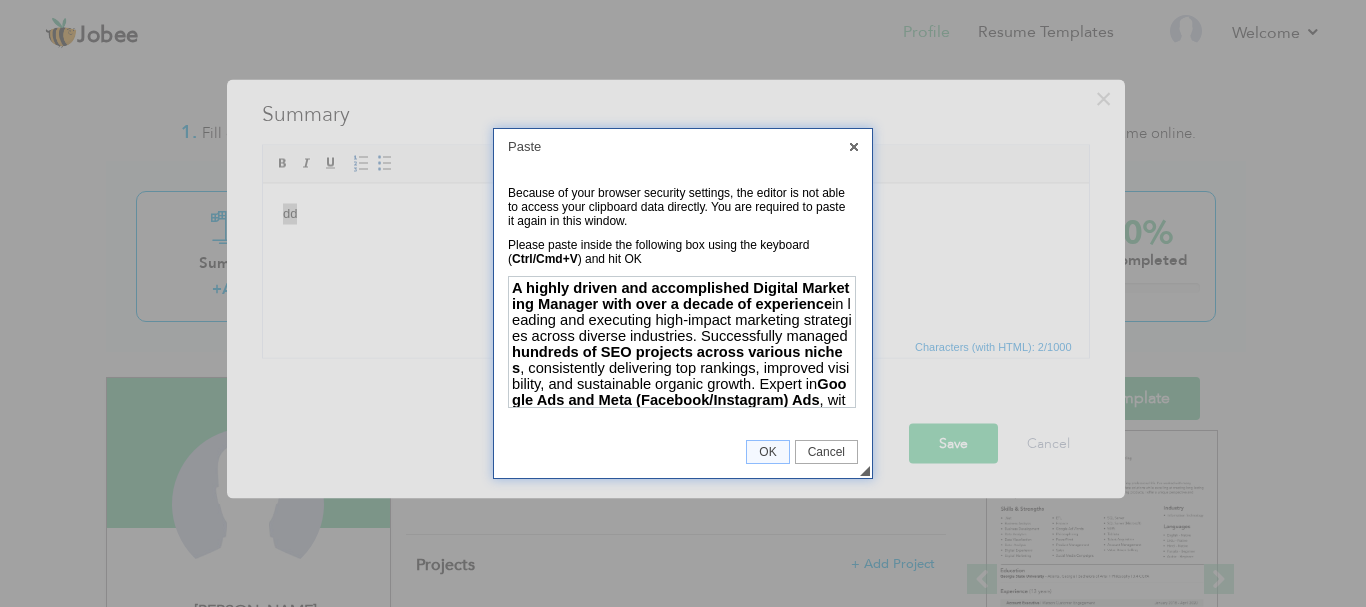 scroll, scrollTop: 241, scrollLeft: 0, axis: vertical 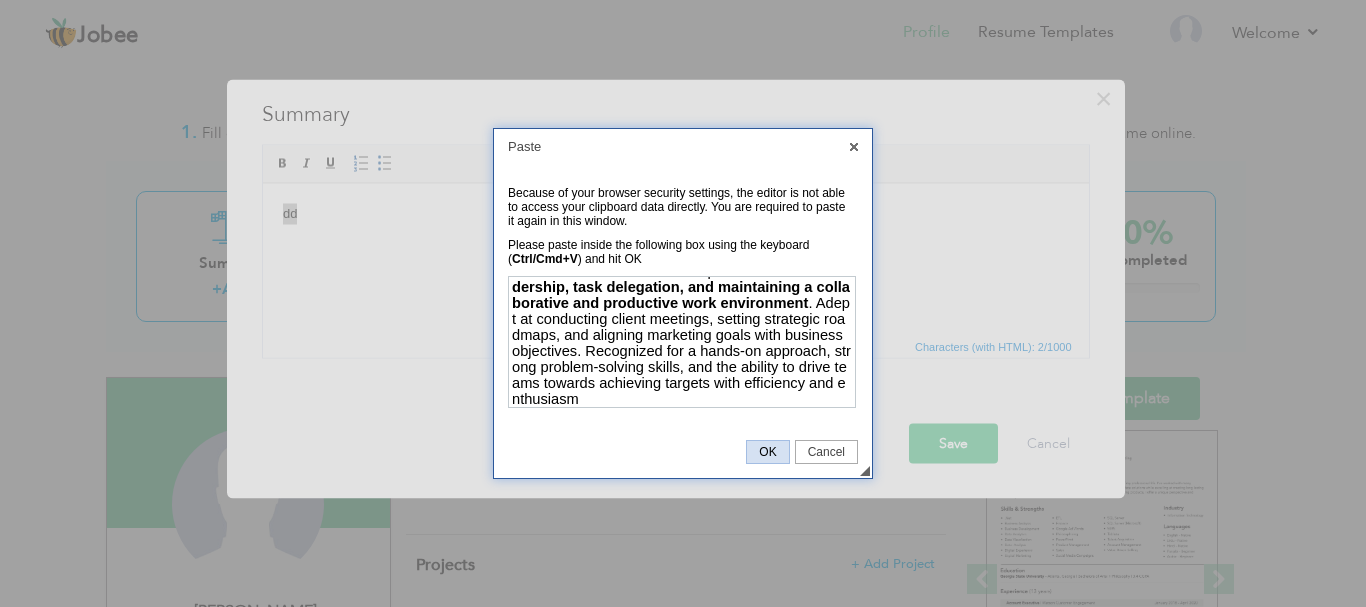 click on "OK" at bounding box center [767, 452] 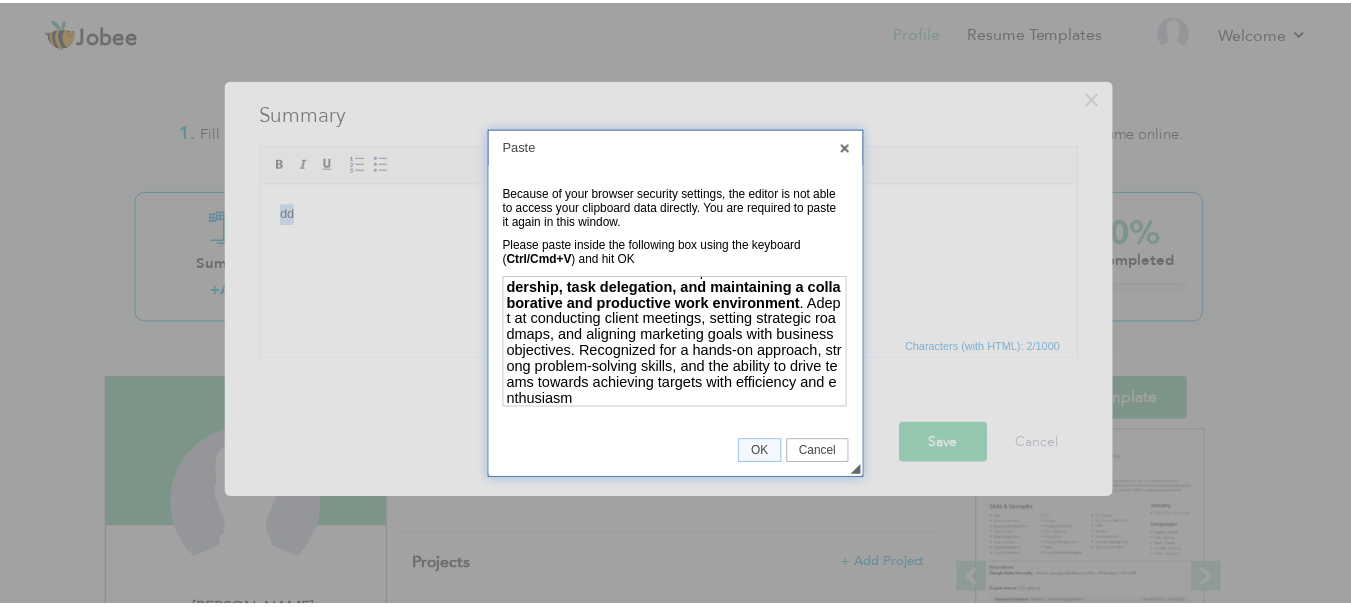 scroll, scrollTop: 0, scrollLeft: 0, axis: both 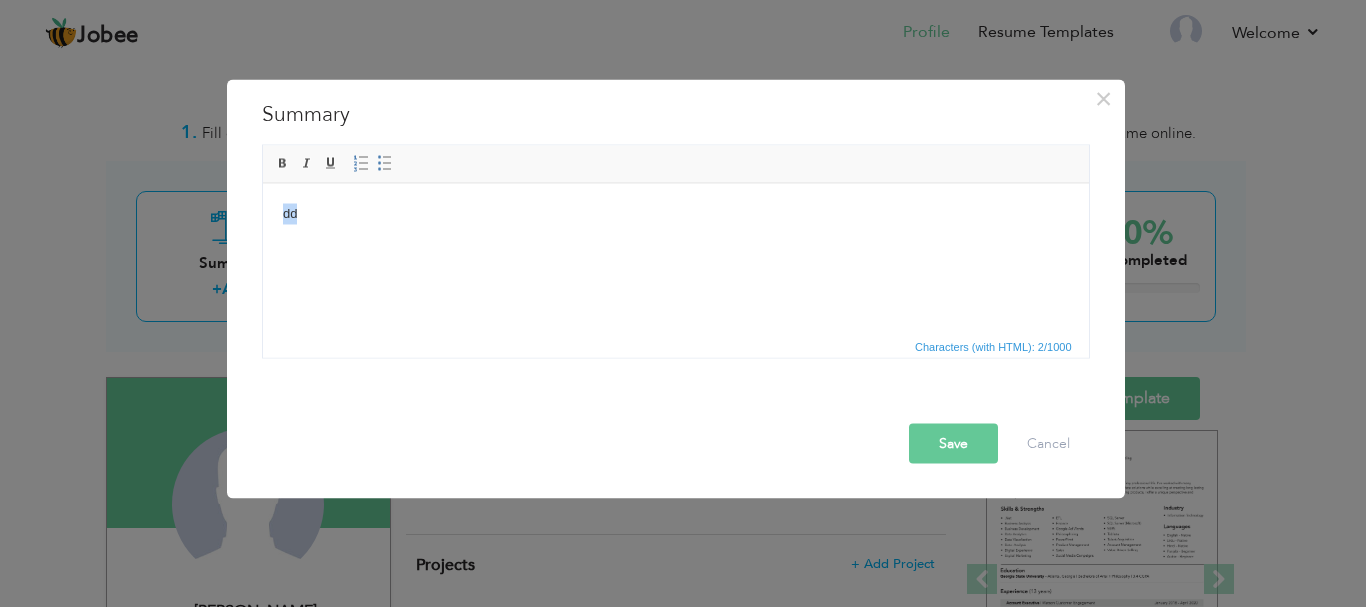 click on "dd" at bounding box center [675, 213] 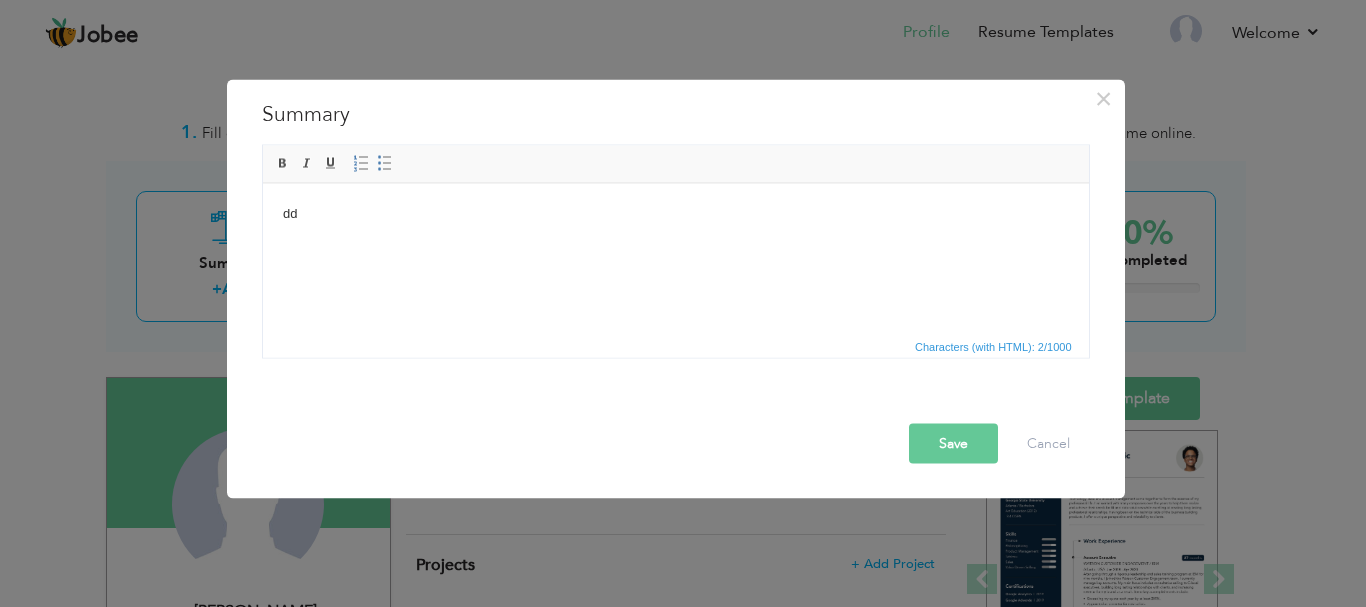 click on "Characters (with HTML): 2/1000" at bounding box center [993, 346] 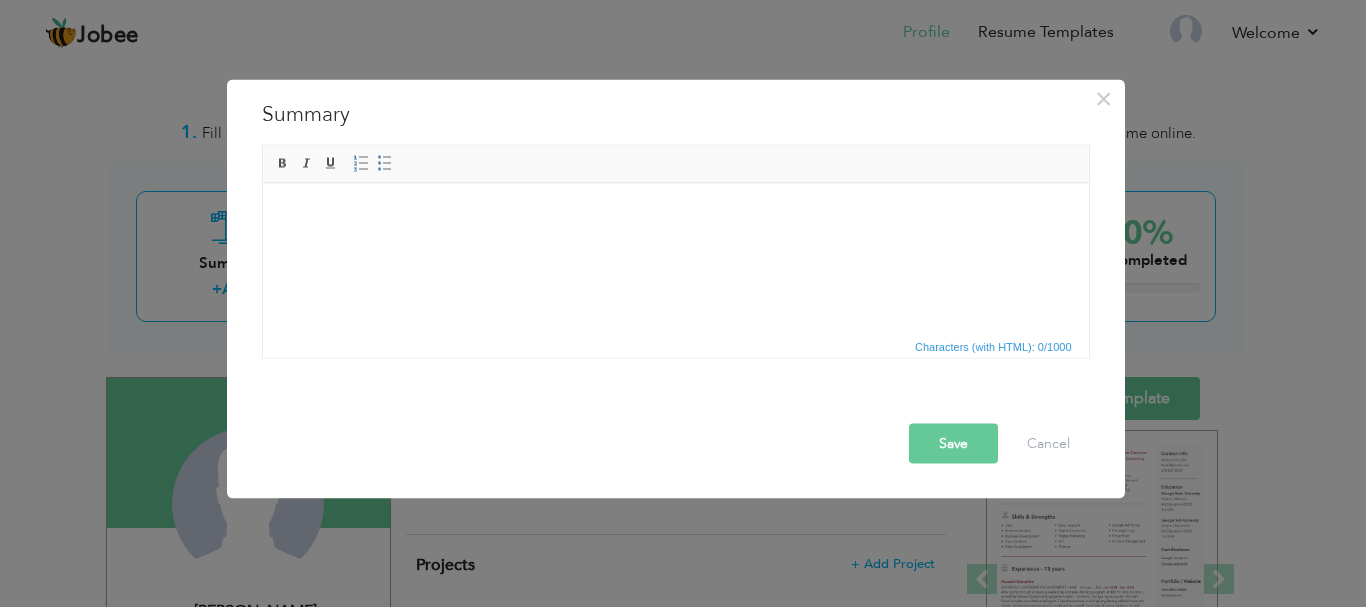 click on "Save" at bounding box center (953, 443) 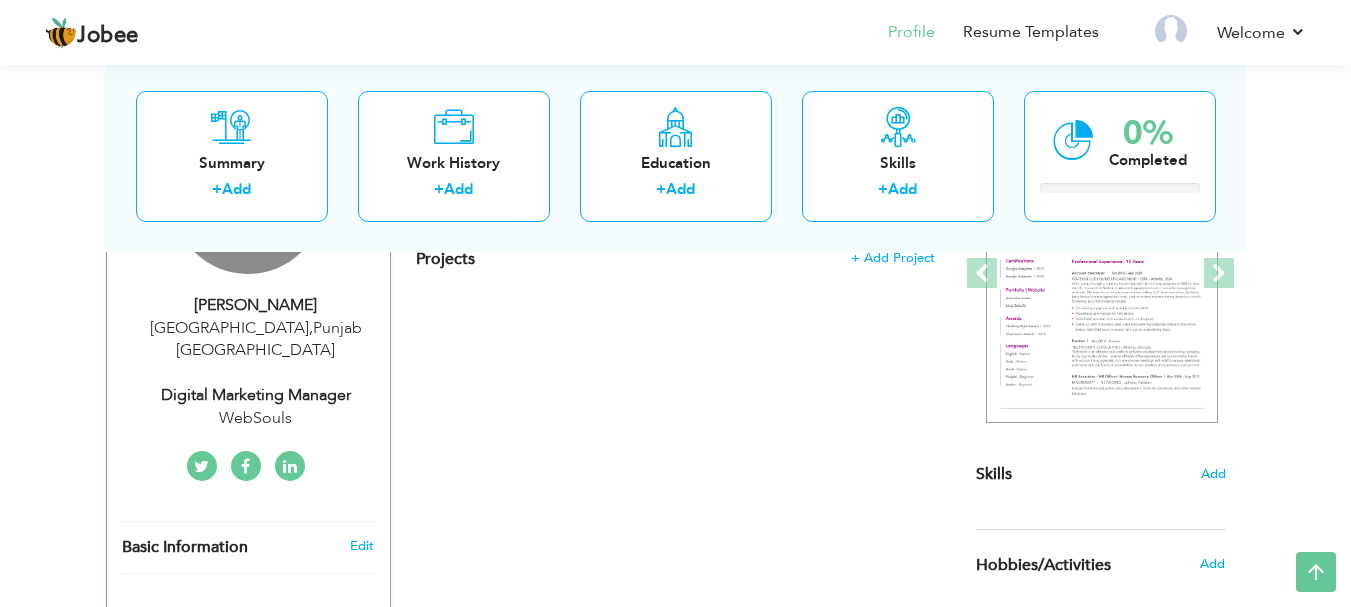 scroll, scrollTop: 106, scrollLeft: 0, axis: vertical 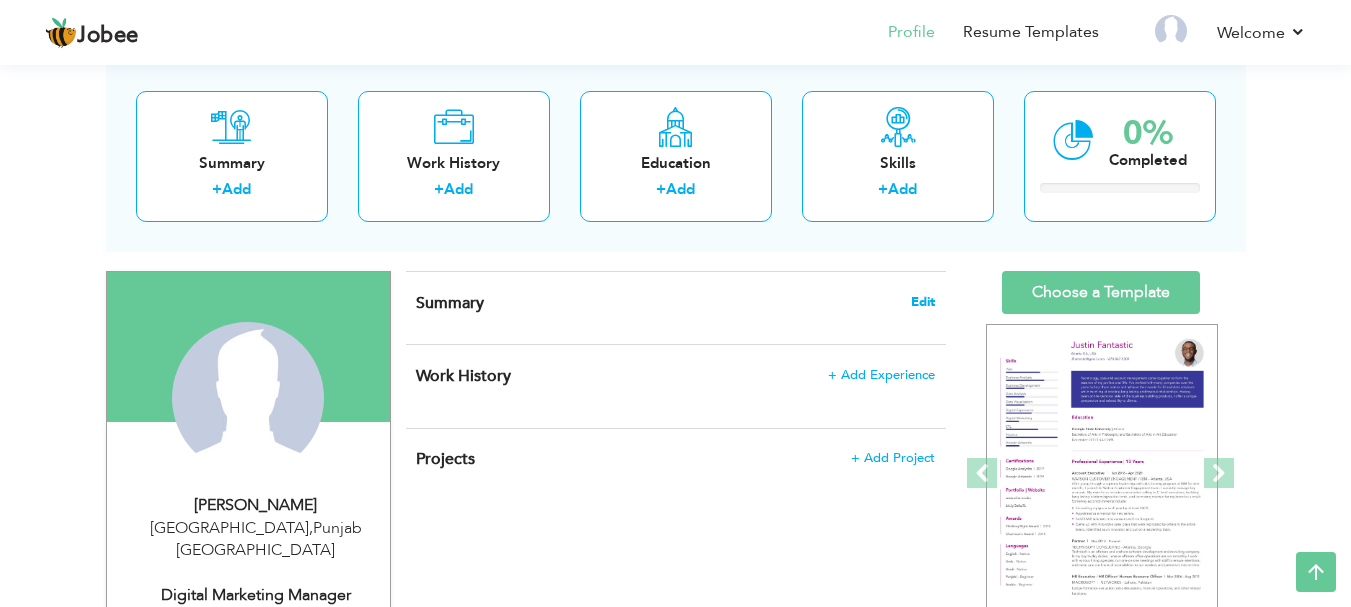 click on "Edit" at bounding box center (923, 302) 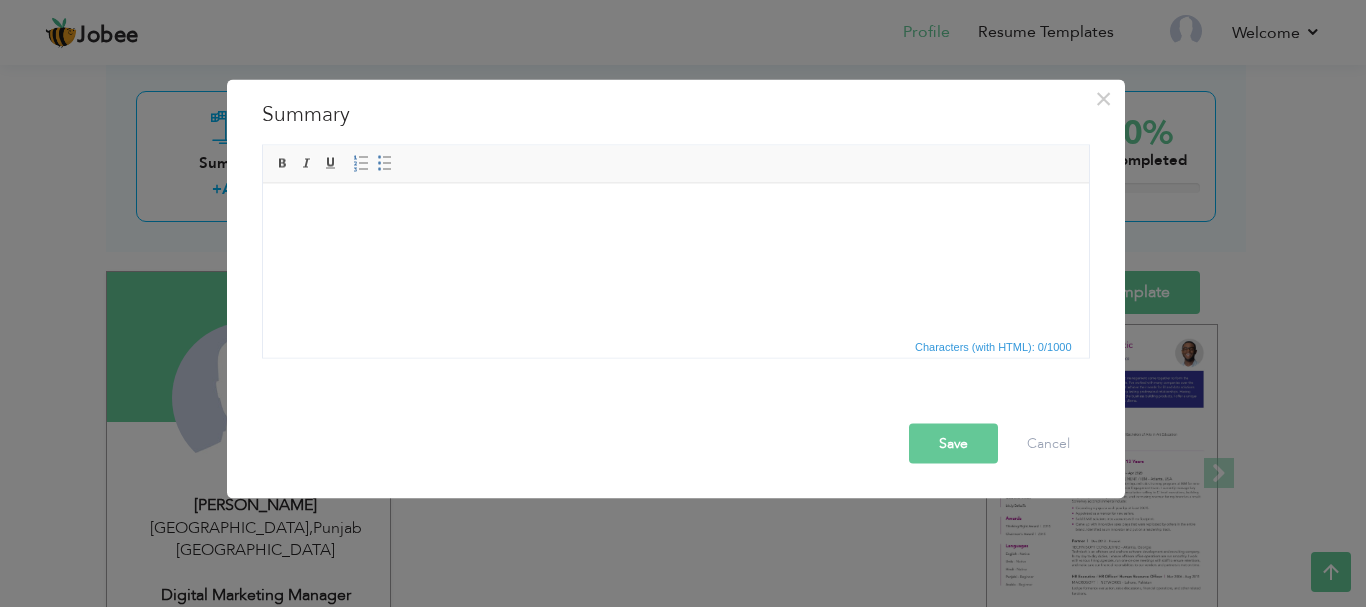 click at bounding box center [675, 213] 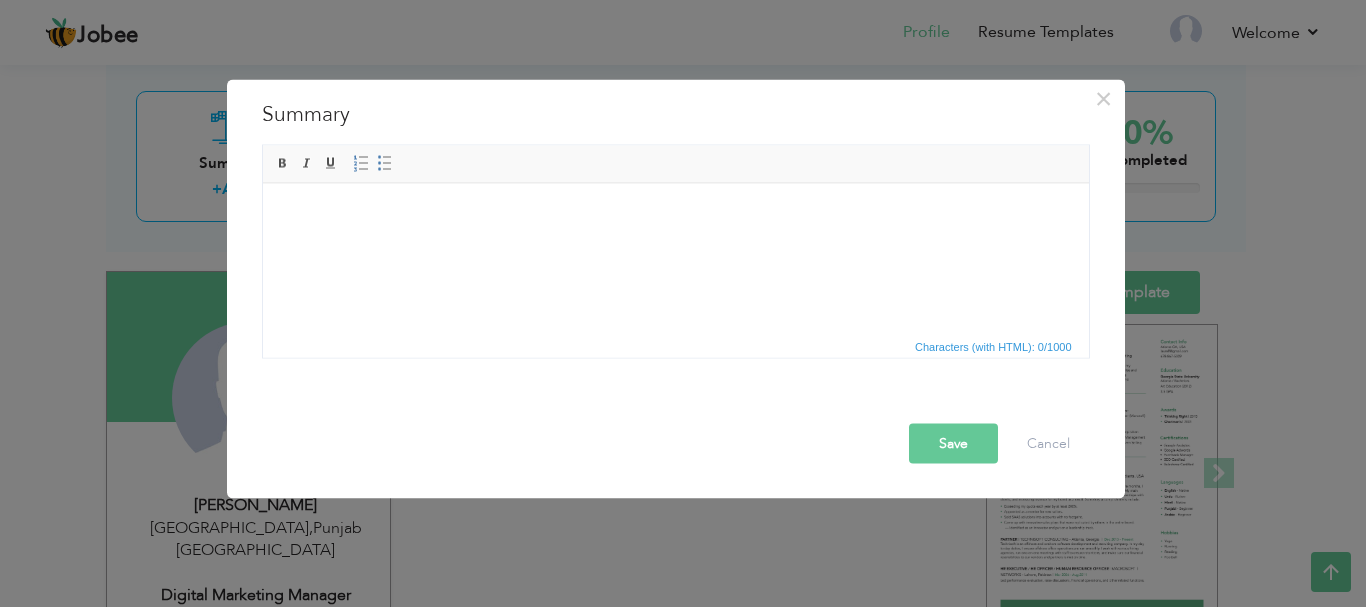 paste 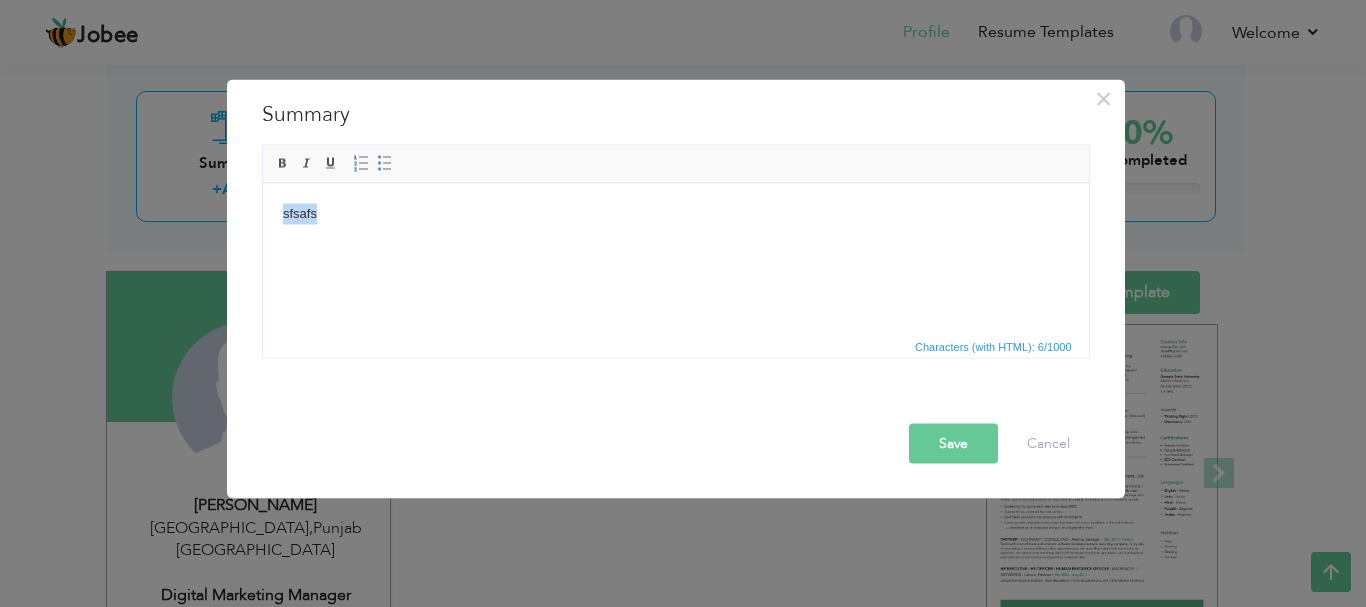 copy on "sfsafs" 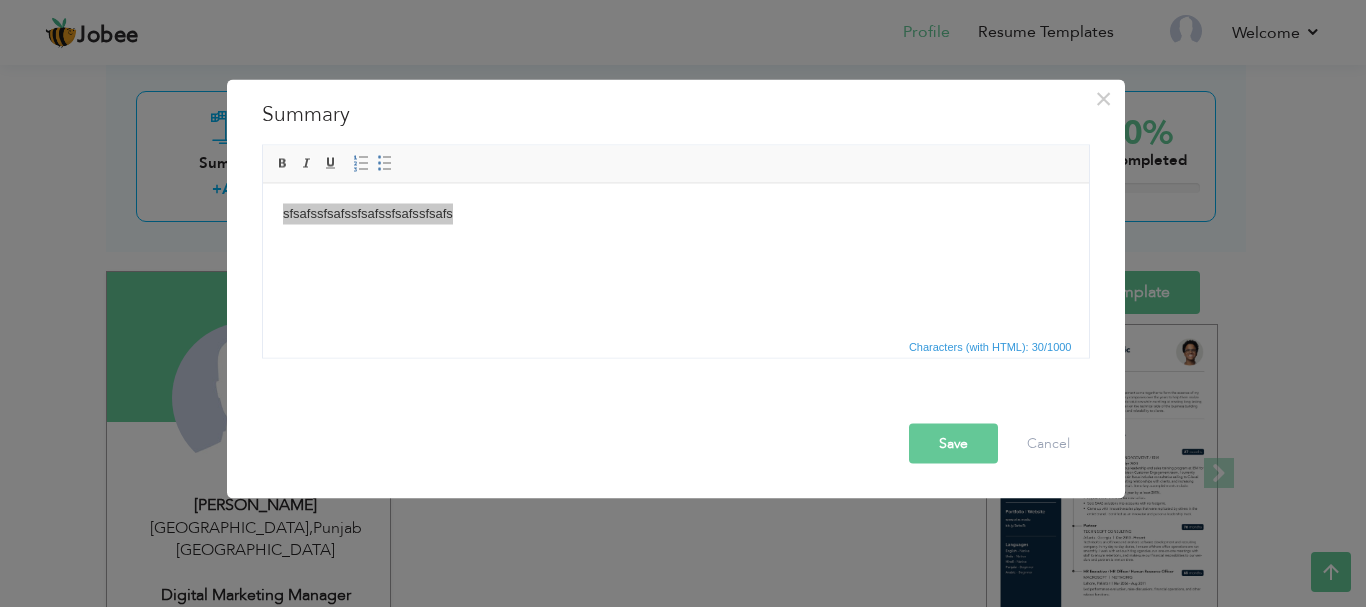 click on "Characters (with HTML): 30/1000" at bounding box center [990, 346] 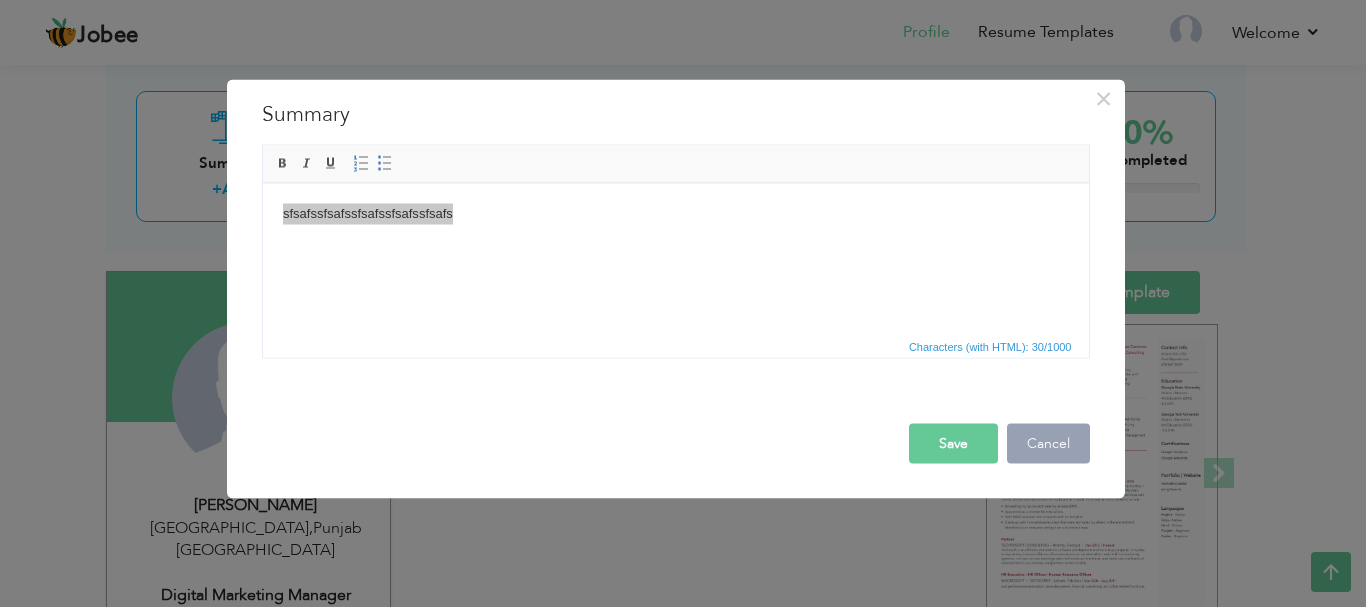 click on "Cancel" at bounding box center (1048, 443) 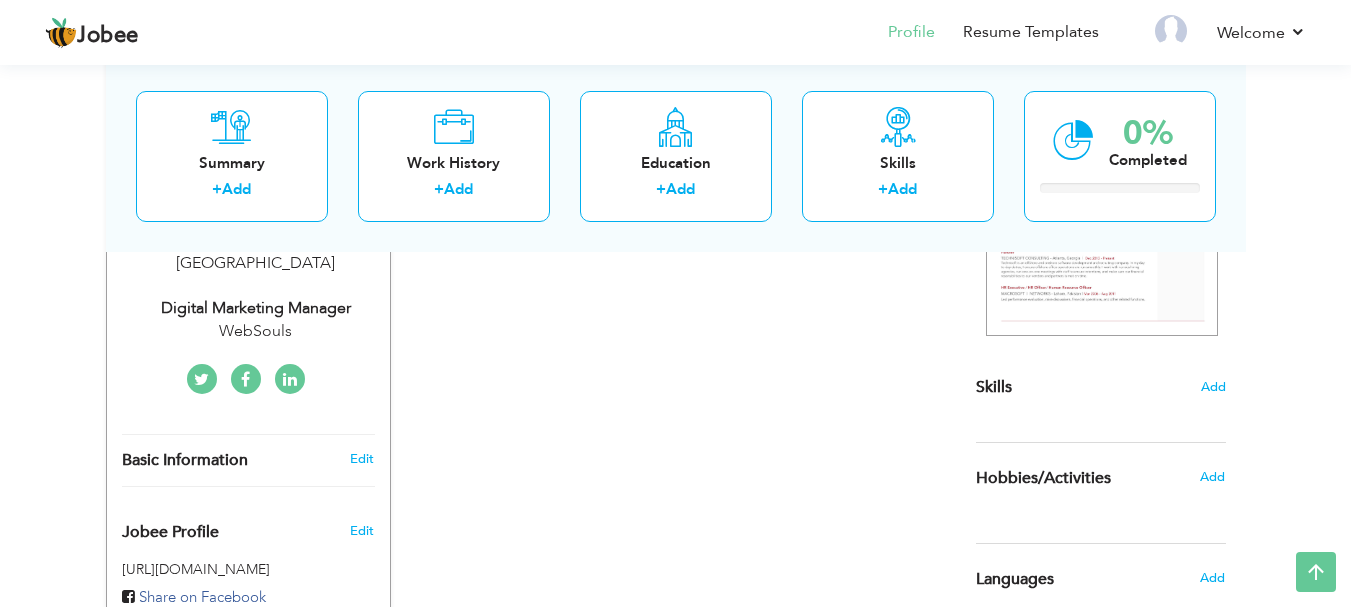 scroll, scrollTop: 106, scrollLeft: 0, axis: vertical 